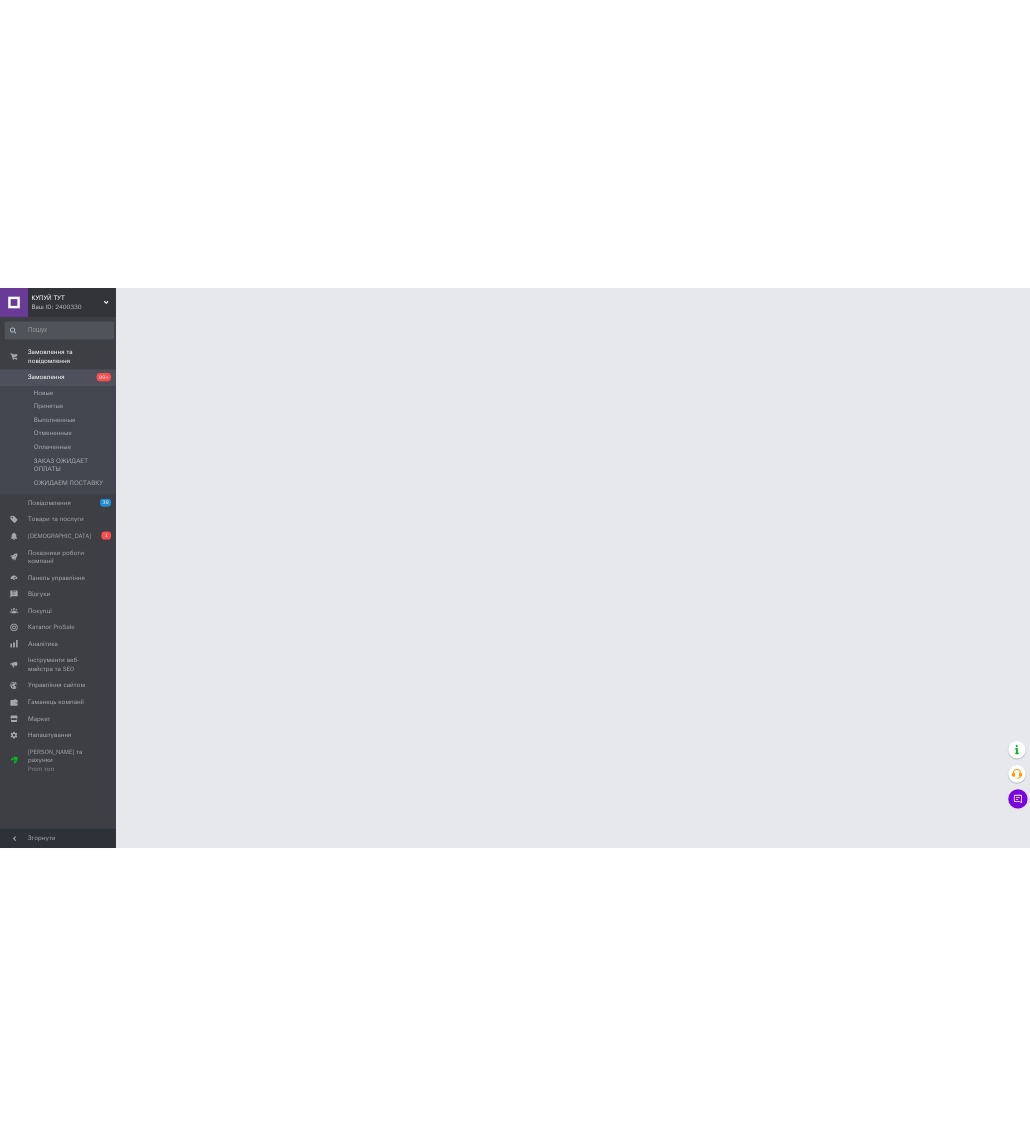 scroll, scrollTop: 0, scrollLeft: 0, axis: both 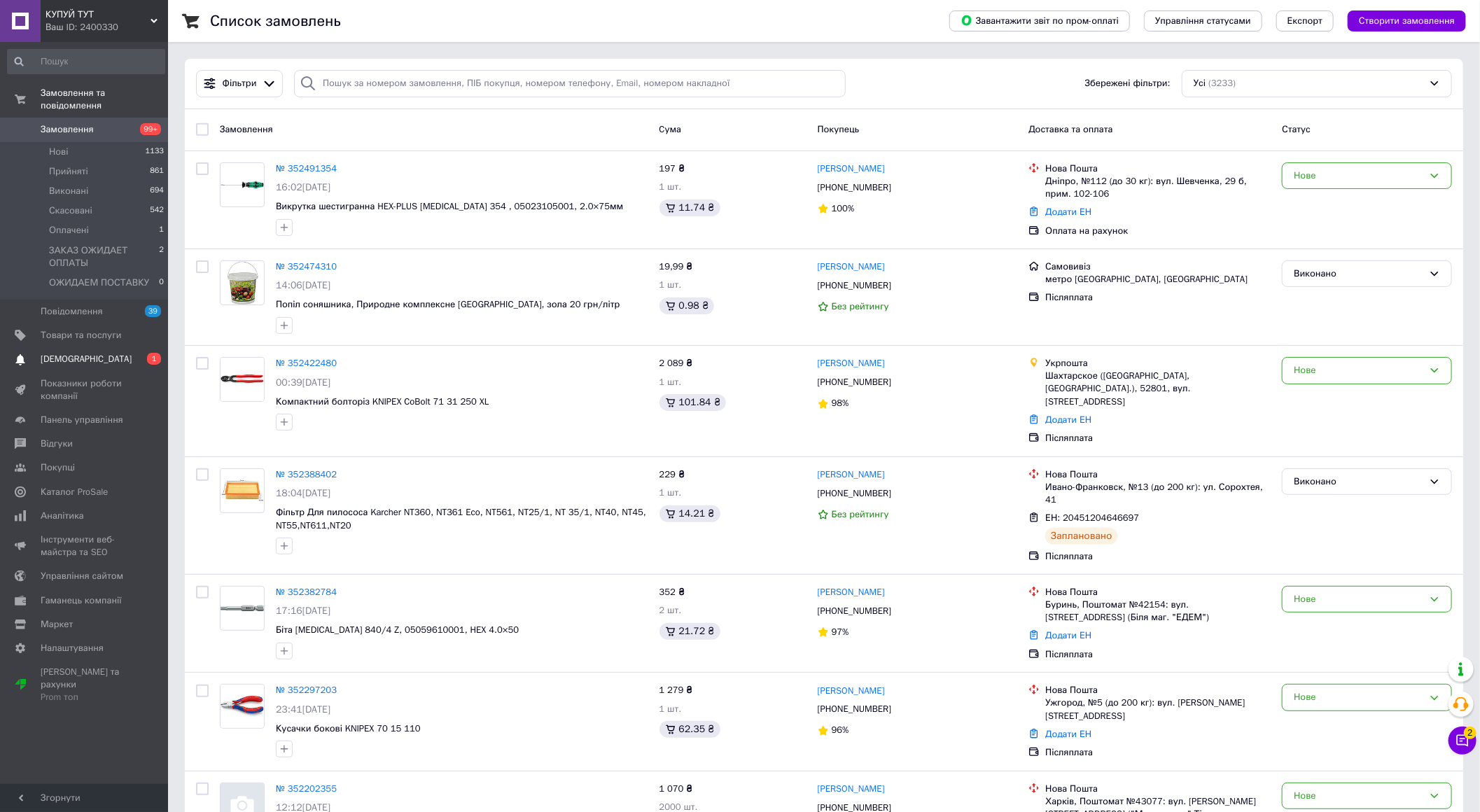 click on "[DEMOGRAPHIC_DATA]" at bounding box center [86, 359] 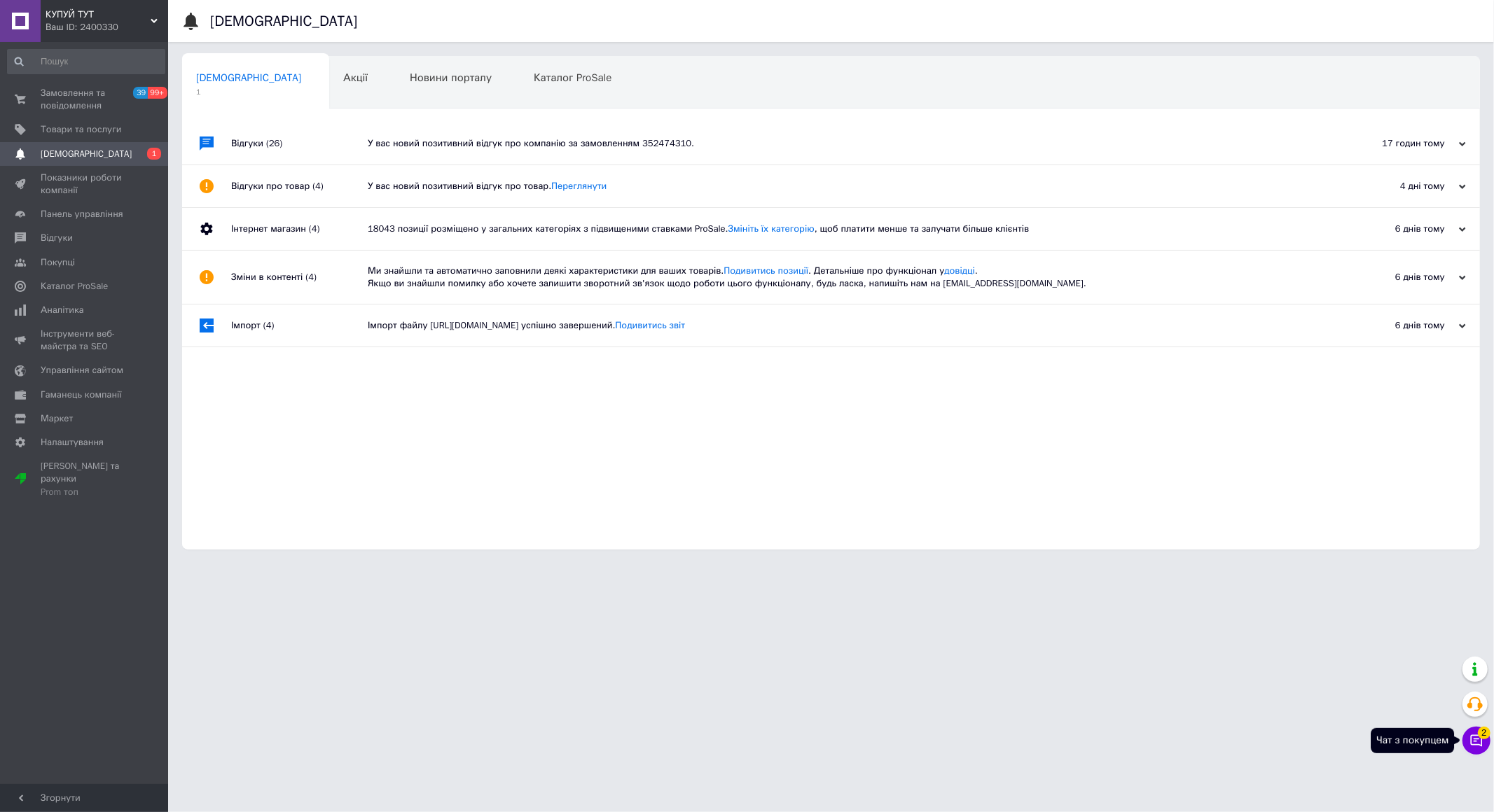 click 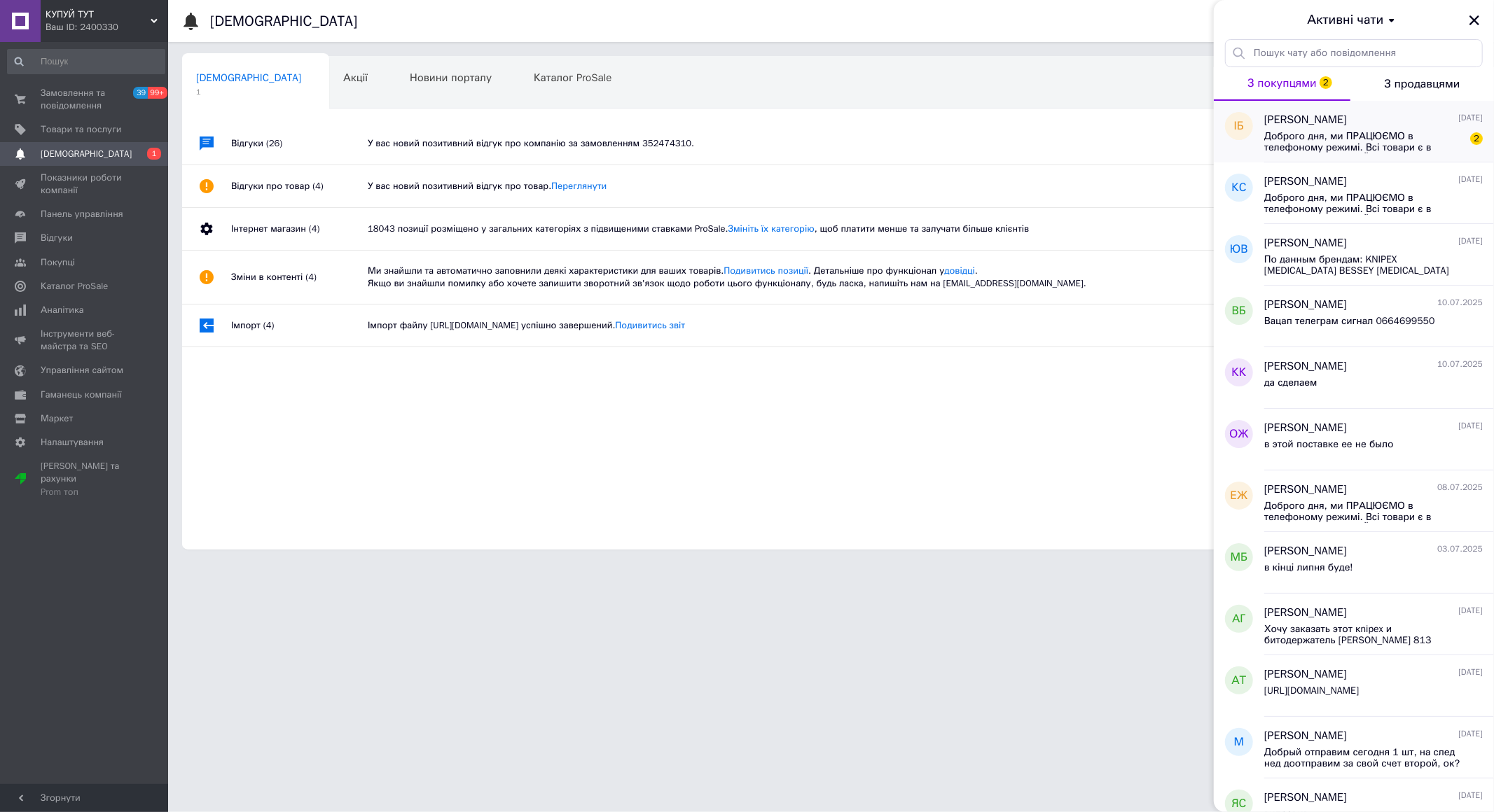 click on "Доброго дня, ми ПРАЦЮЄМО в телефоному режимі.
Всі товари є в НАЯВНОСТІ.
ЗВЕРТАЙТЕСЯ за тел.: 066 341 59 32, 098 341 59 32" at bounding box center (1364, 142) 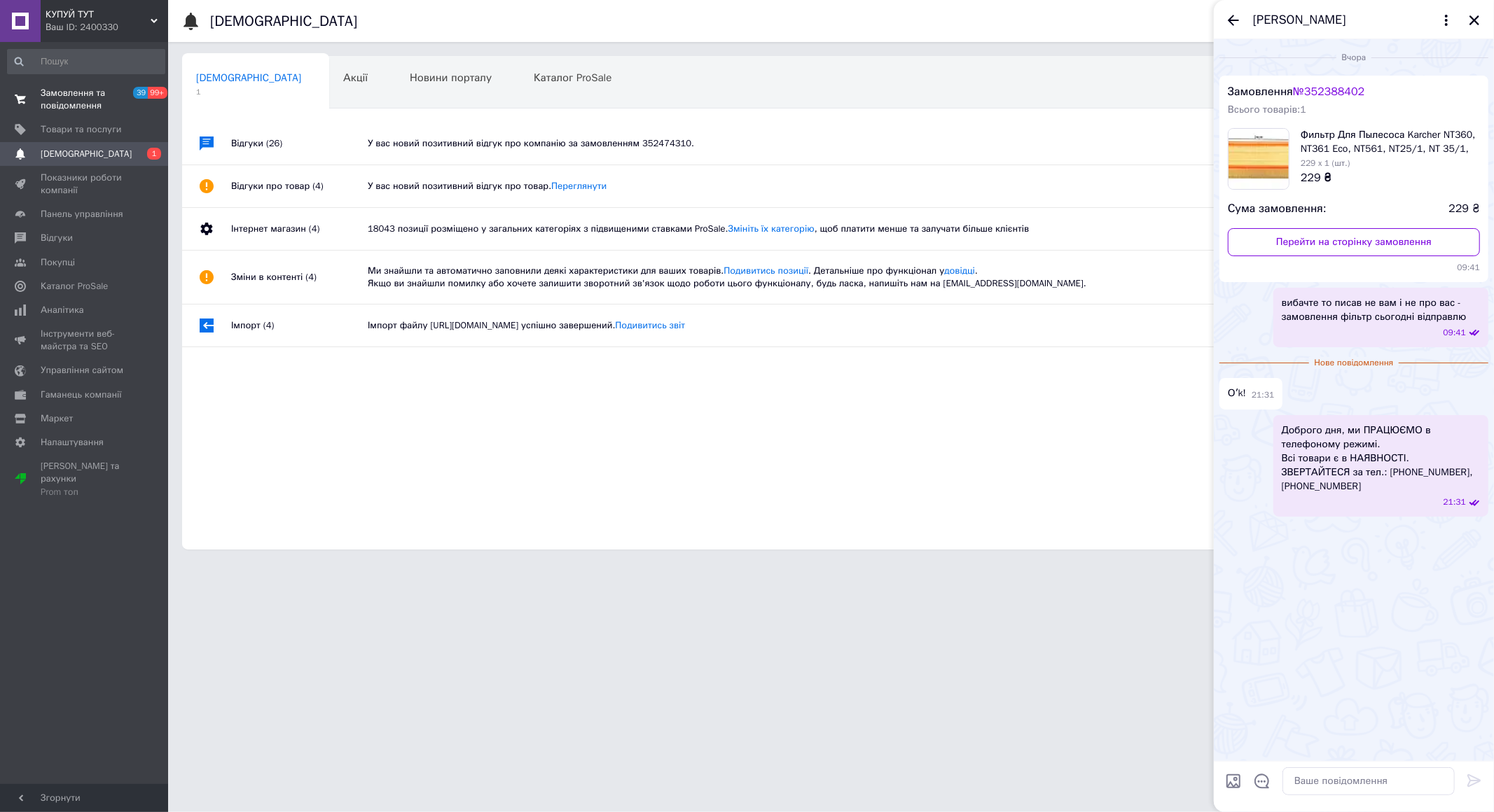 click on "Замовлення та повідомлення" at bounding box center (85, 99) 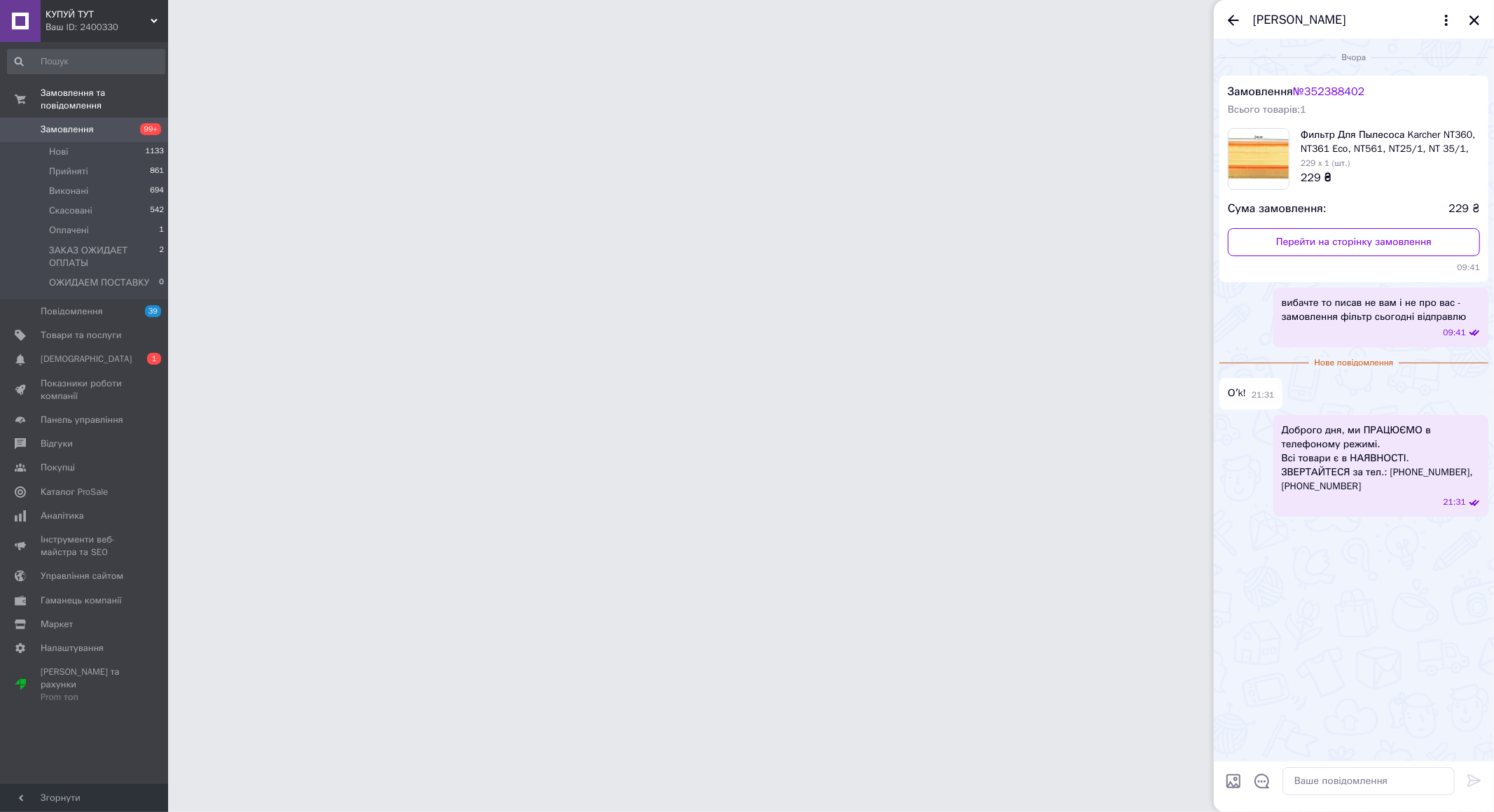 click on "Замовлення" at bounding box center [67, 130] 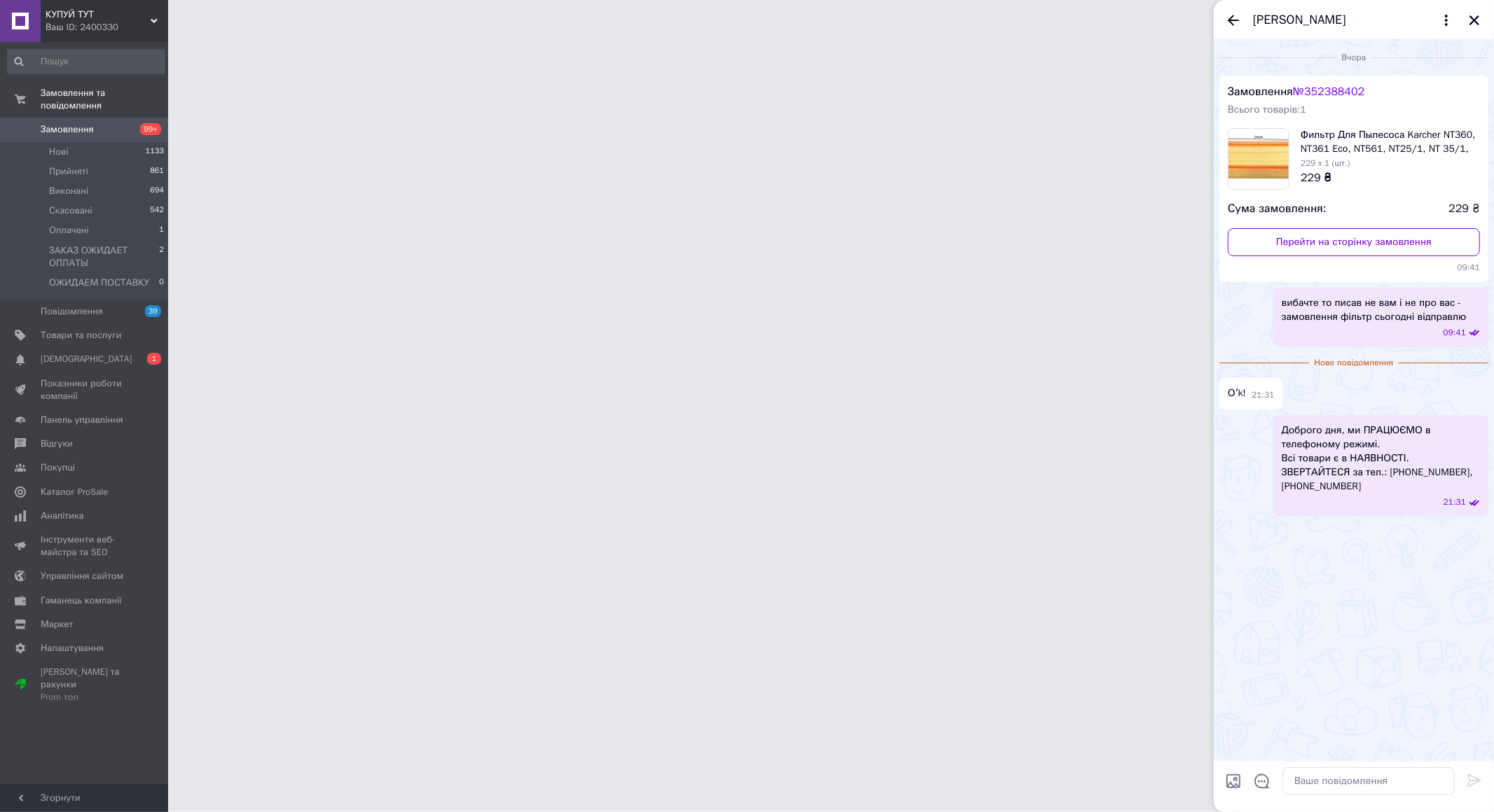 click on "Ігор Березюк" at bounding box center (1354, 20) 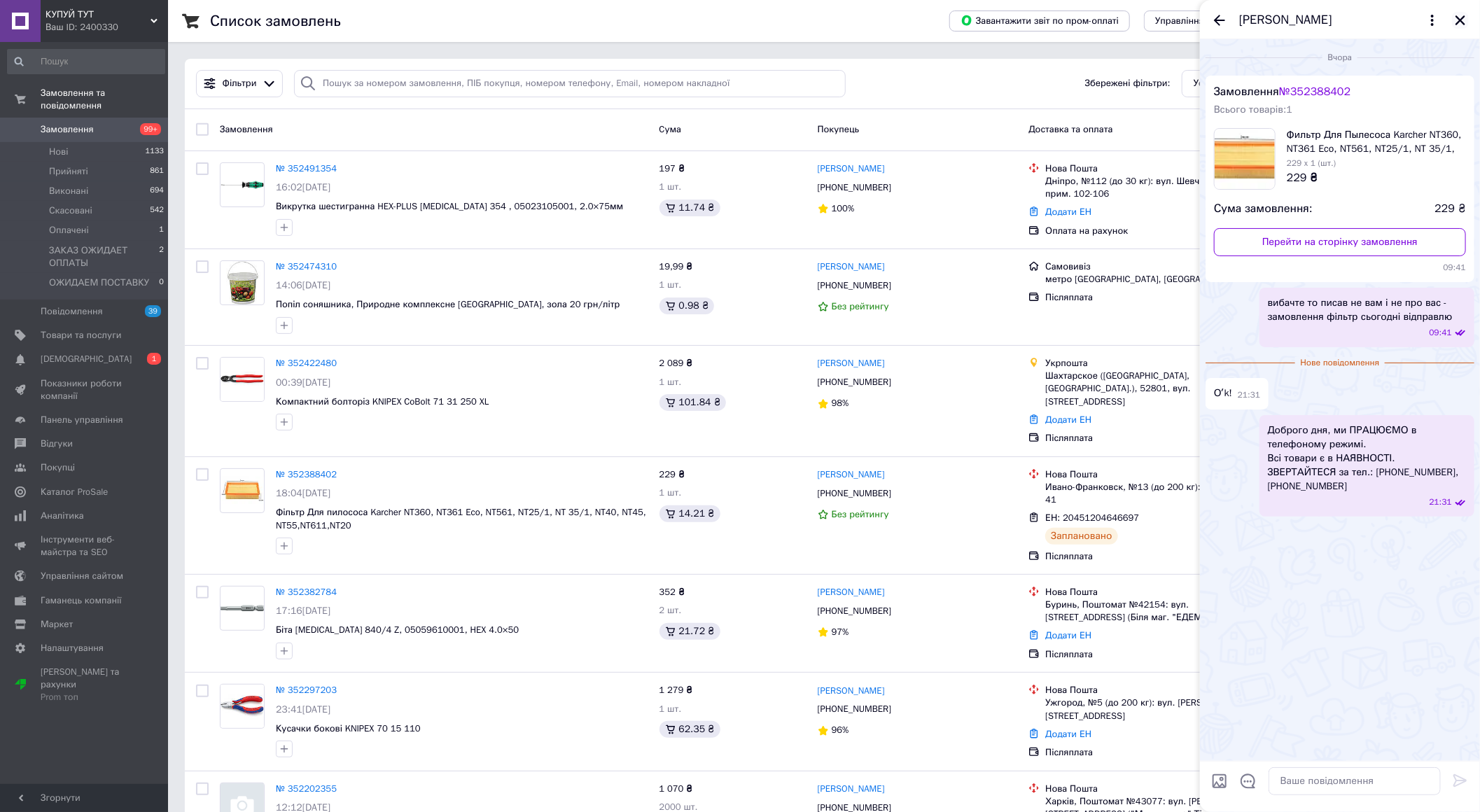 click at bounding box center (1460, 20) 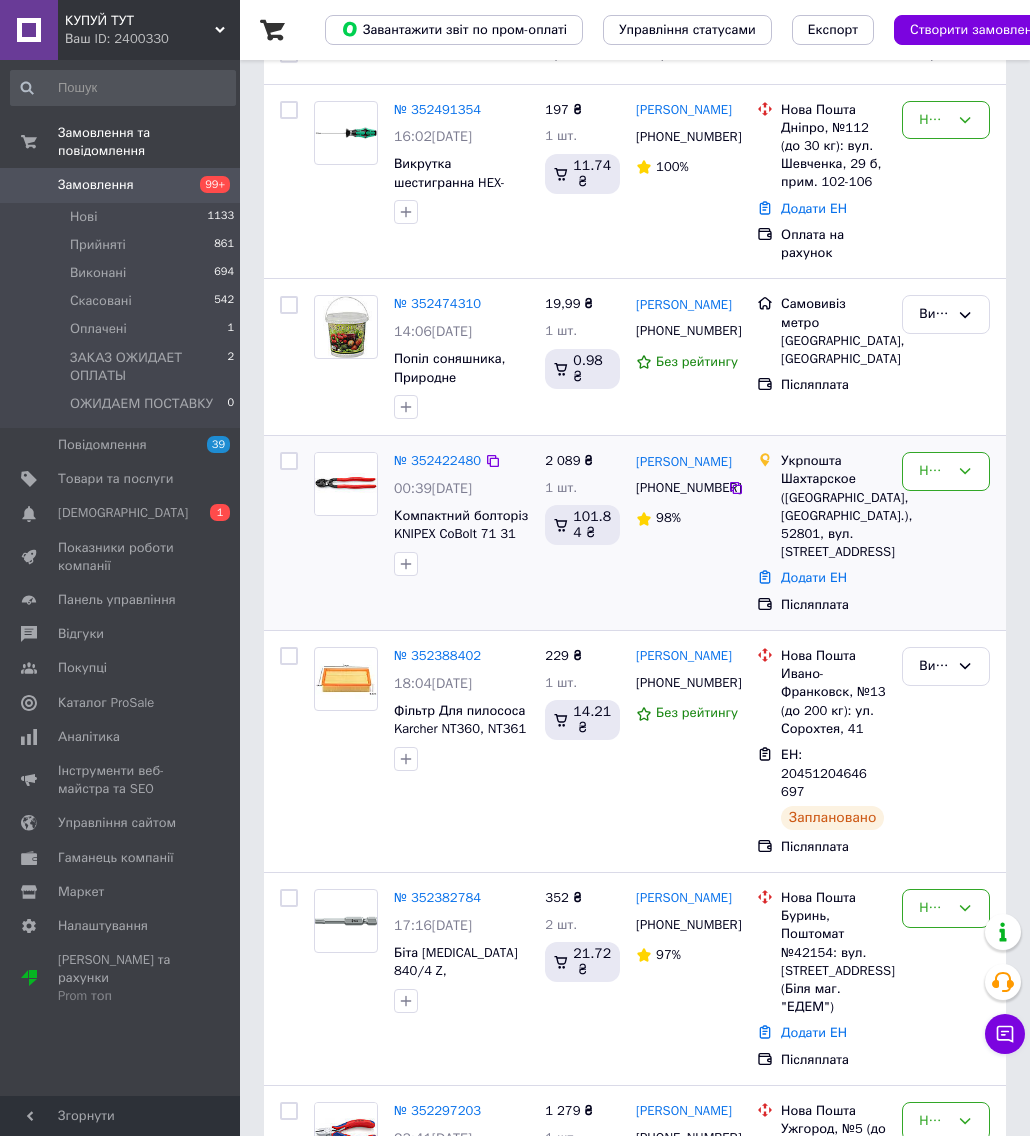 scroll, scrollTop: 185, scrollLeft: 0, axis: vertical 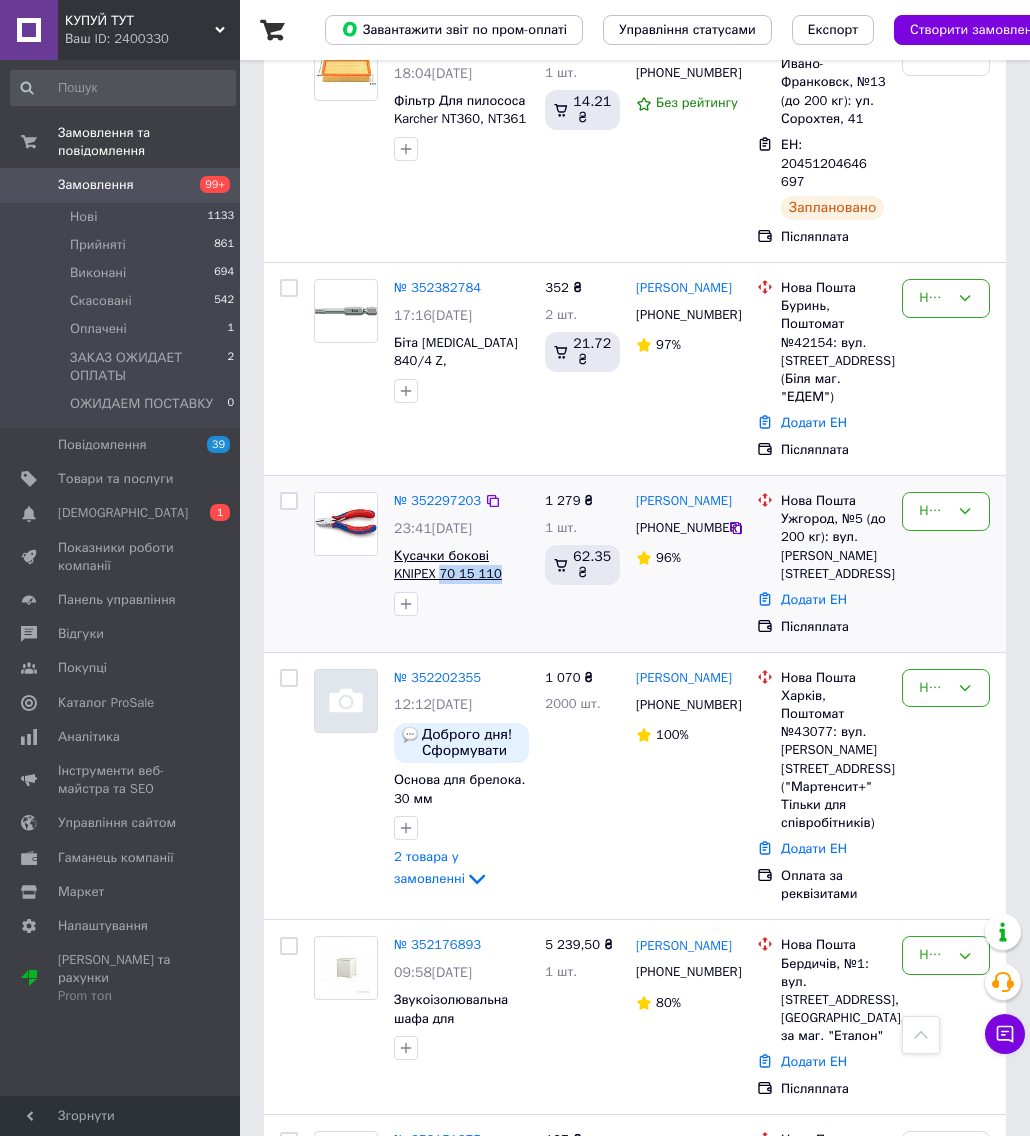 drag, startPoint x: 460, startPoint y: 594, endPoint x: 396, endPoint y: 591, distance: 64.070274 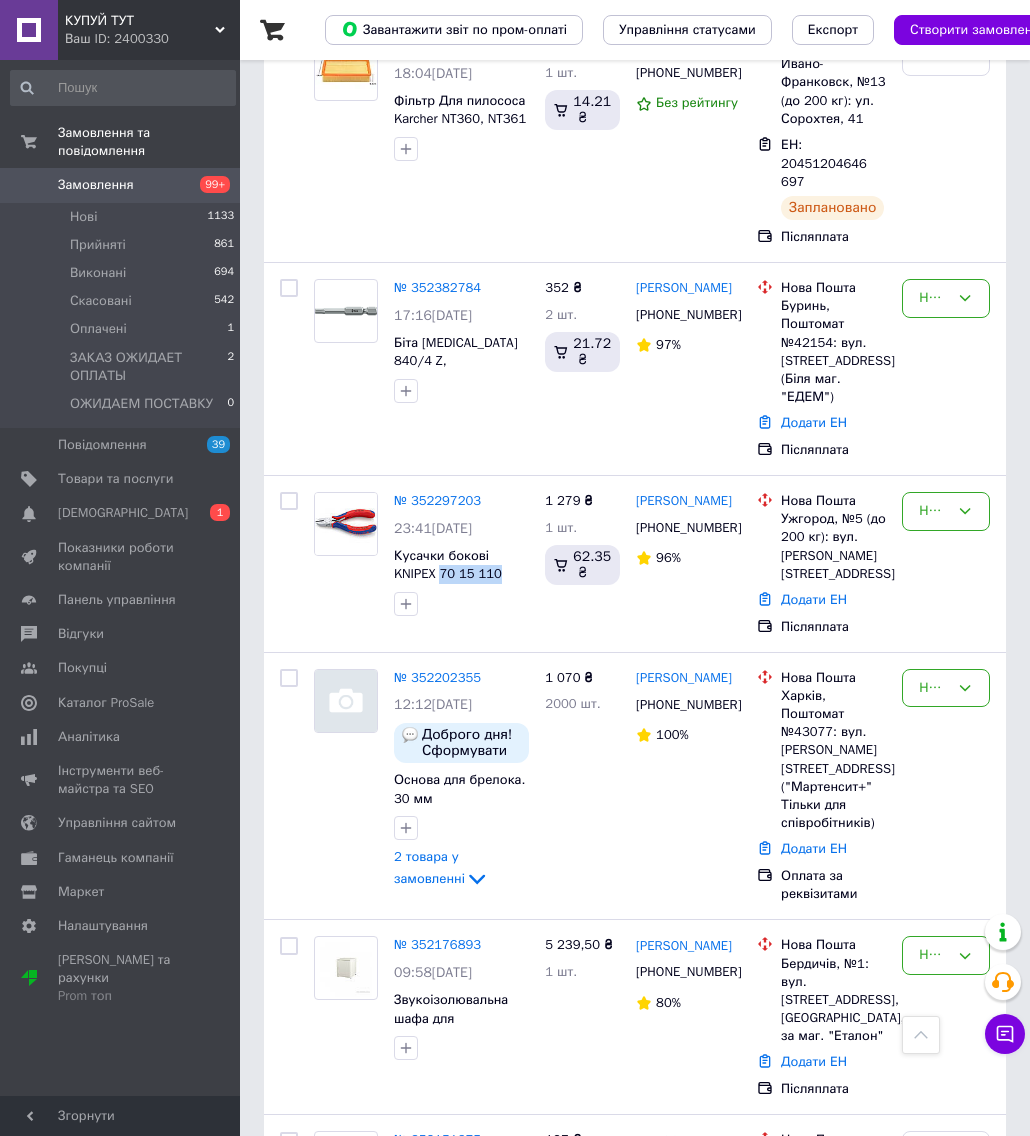 copy on "70 15 110" 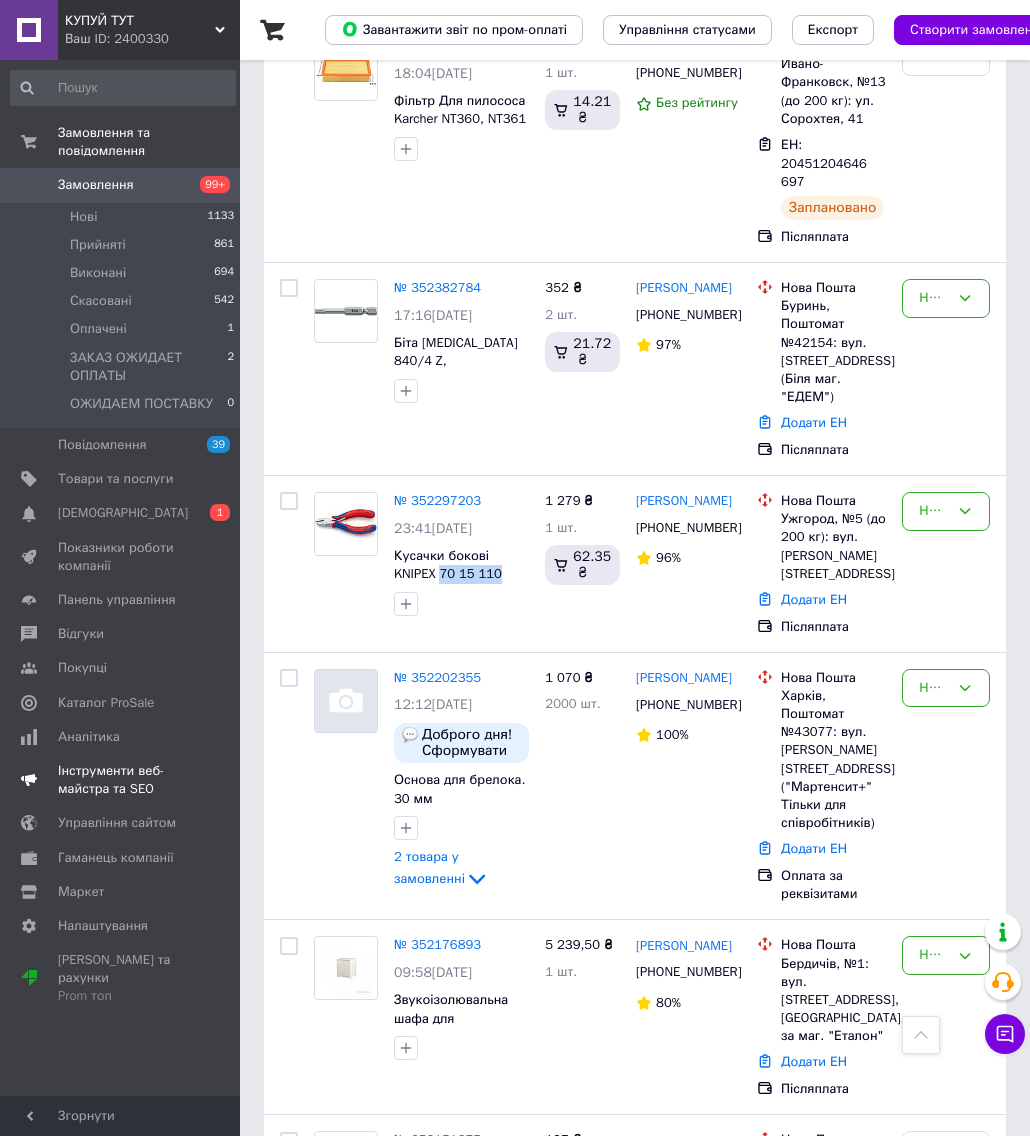 click on "[DEMOGRAPHIC_DATA]" at bounding box center (123, 513) 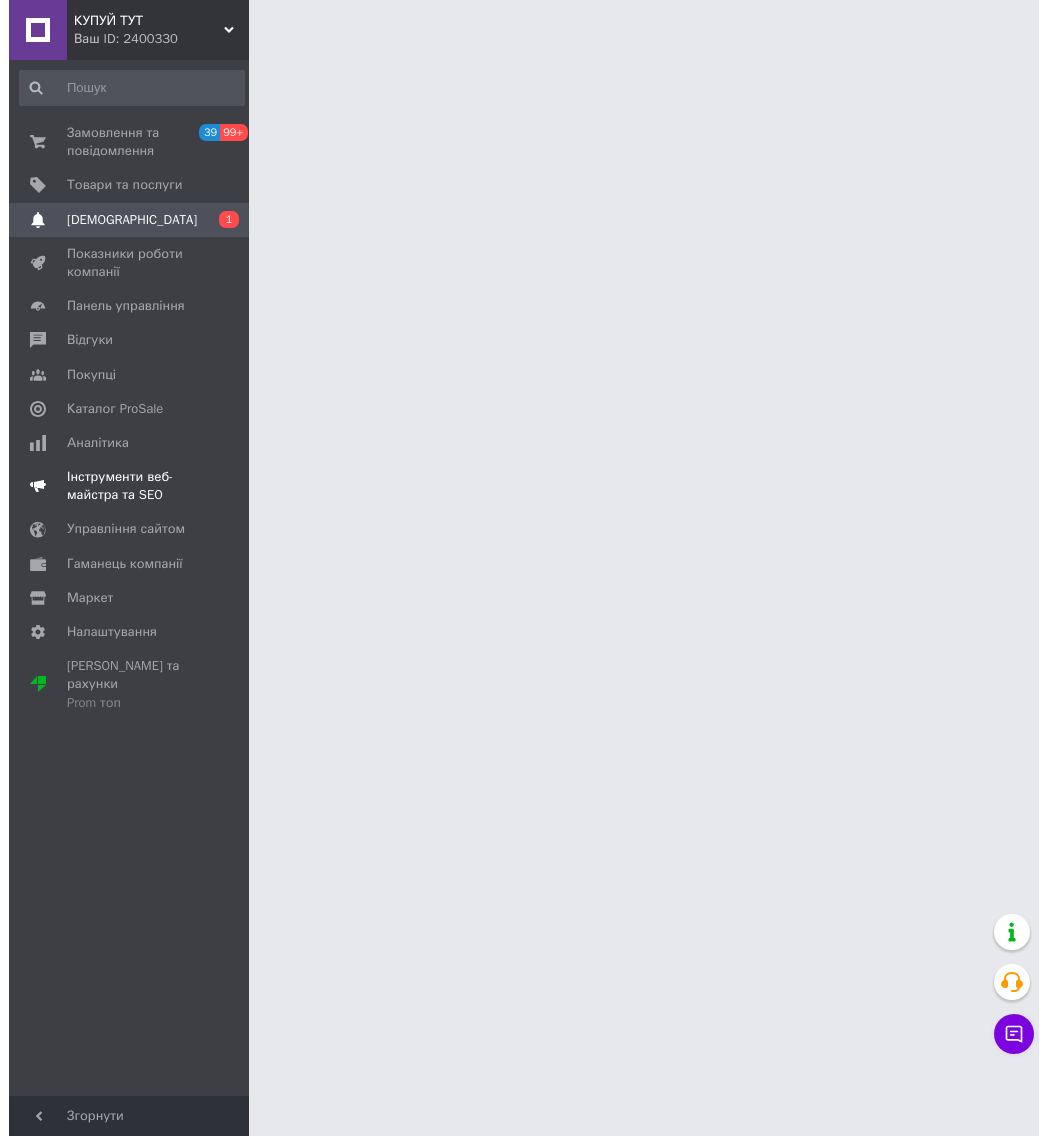 scroll, scrollTop: 0, scrollLeft: 0, axis: both 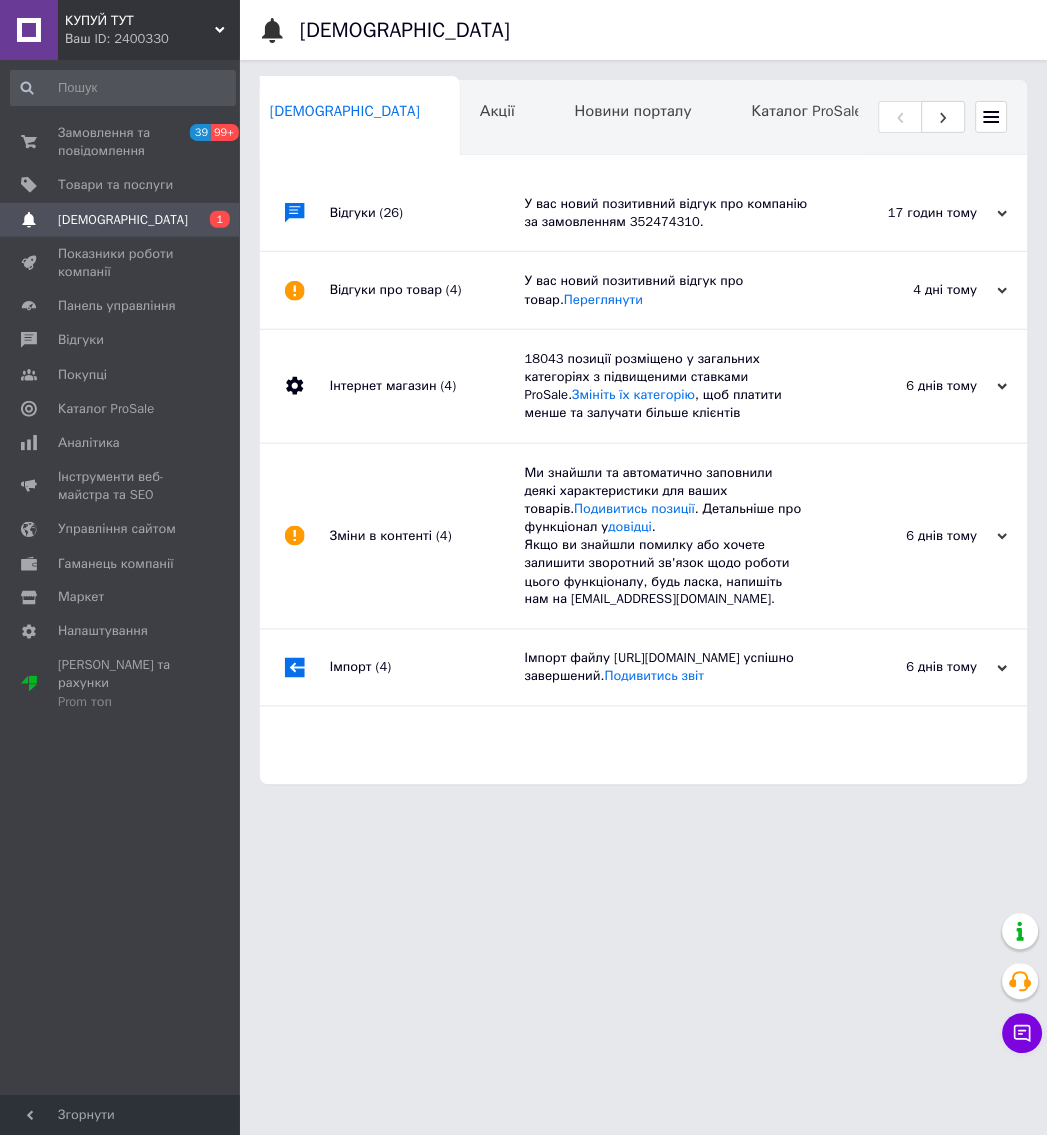 drag, startPoint x: 722, startPoint y: 312, endPoint x: 755, endPoint y: 310, distance: 33.06055 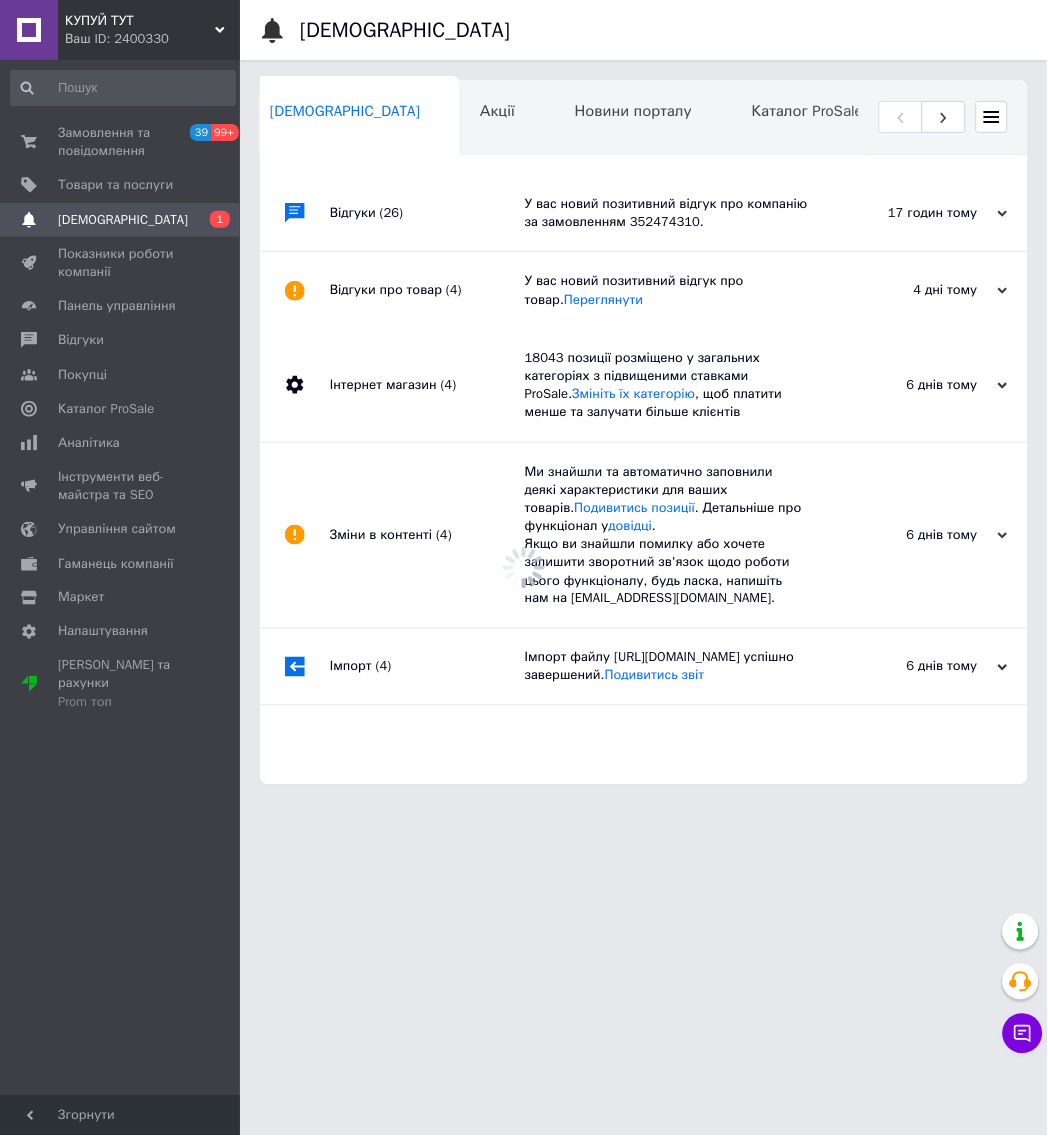 click on "У вас новий позитивний відгук про компанію за замовленням 352474310." at bounding box center (666, 213) 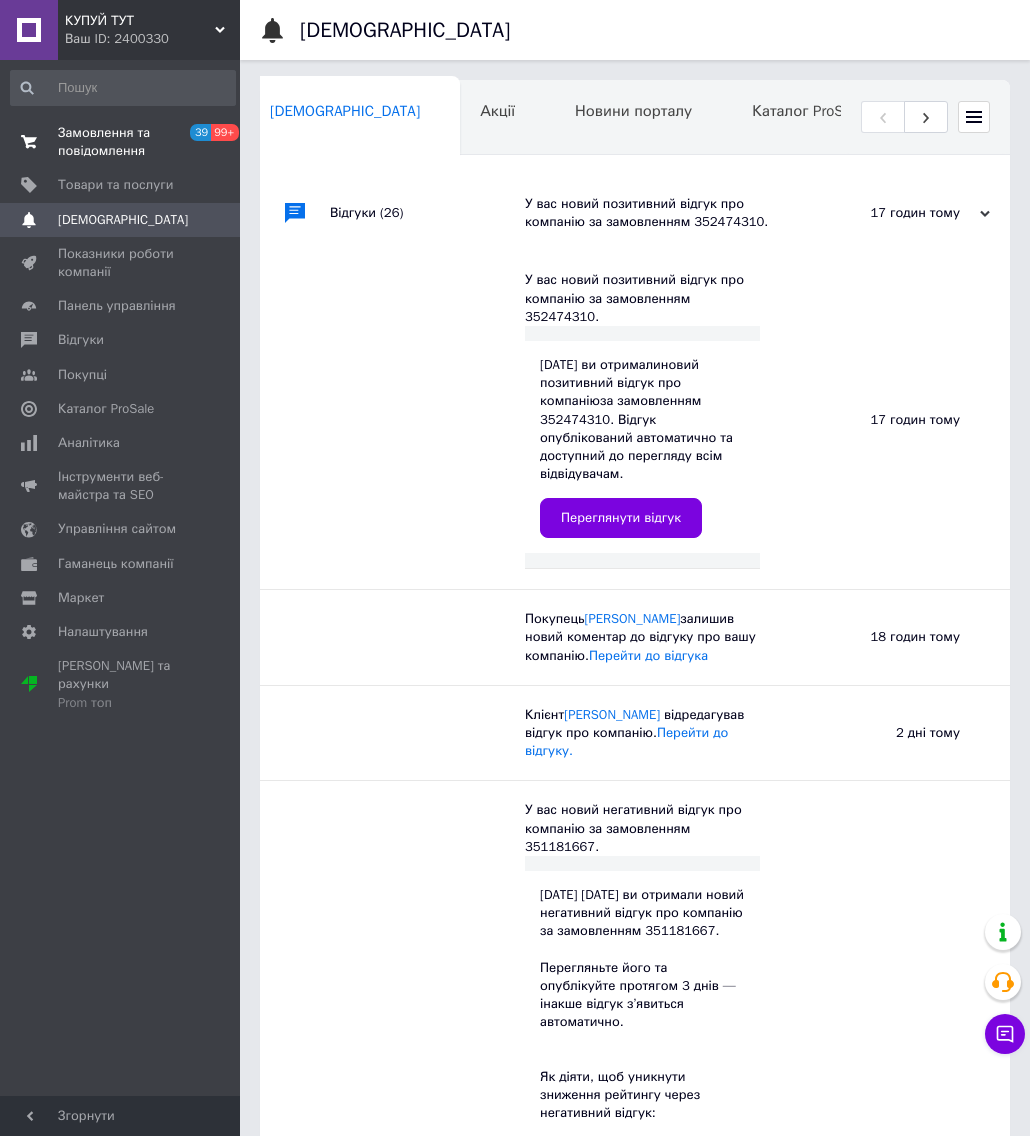 click on "Замовлення та повідомлення" at bounding box center (121, 142) 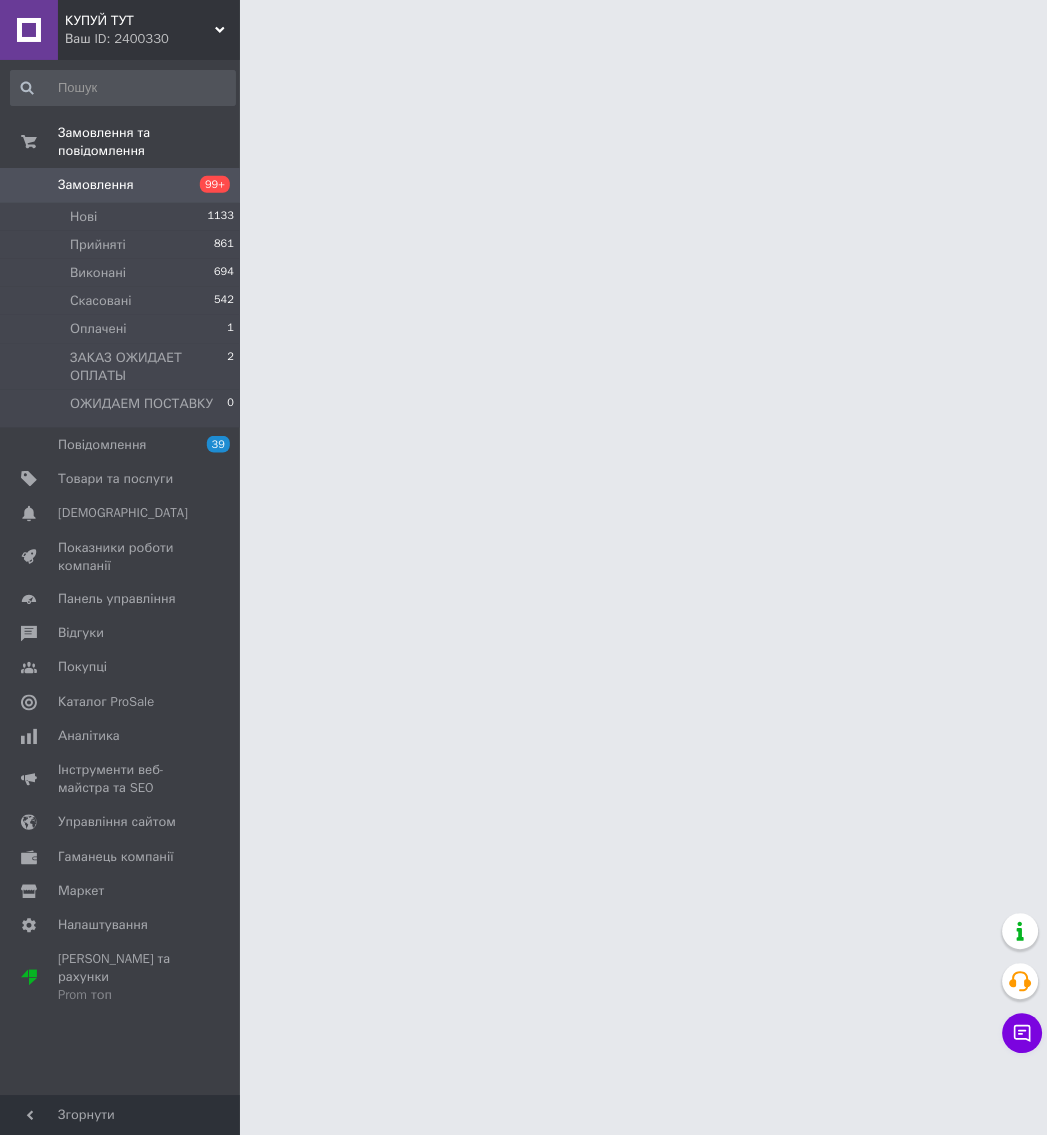 click on "Замовлення" at bounding box center (96, 185) 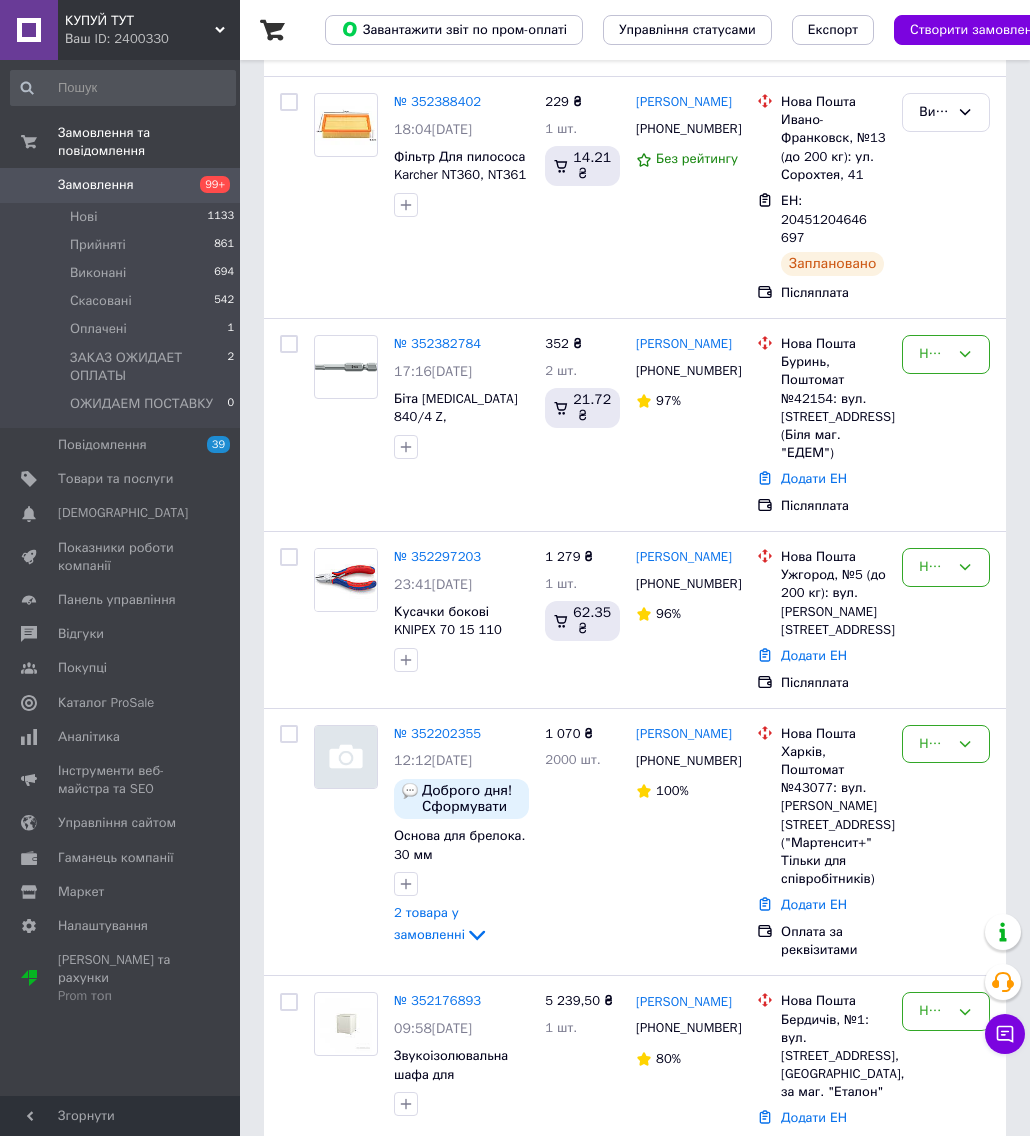 scroll, scrollTop: 741, scrollLeft: 0, axis: vertical 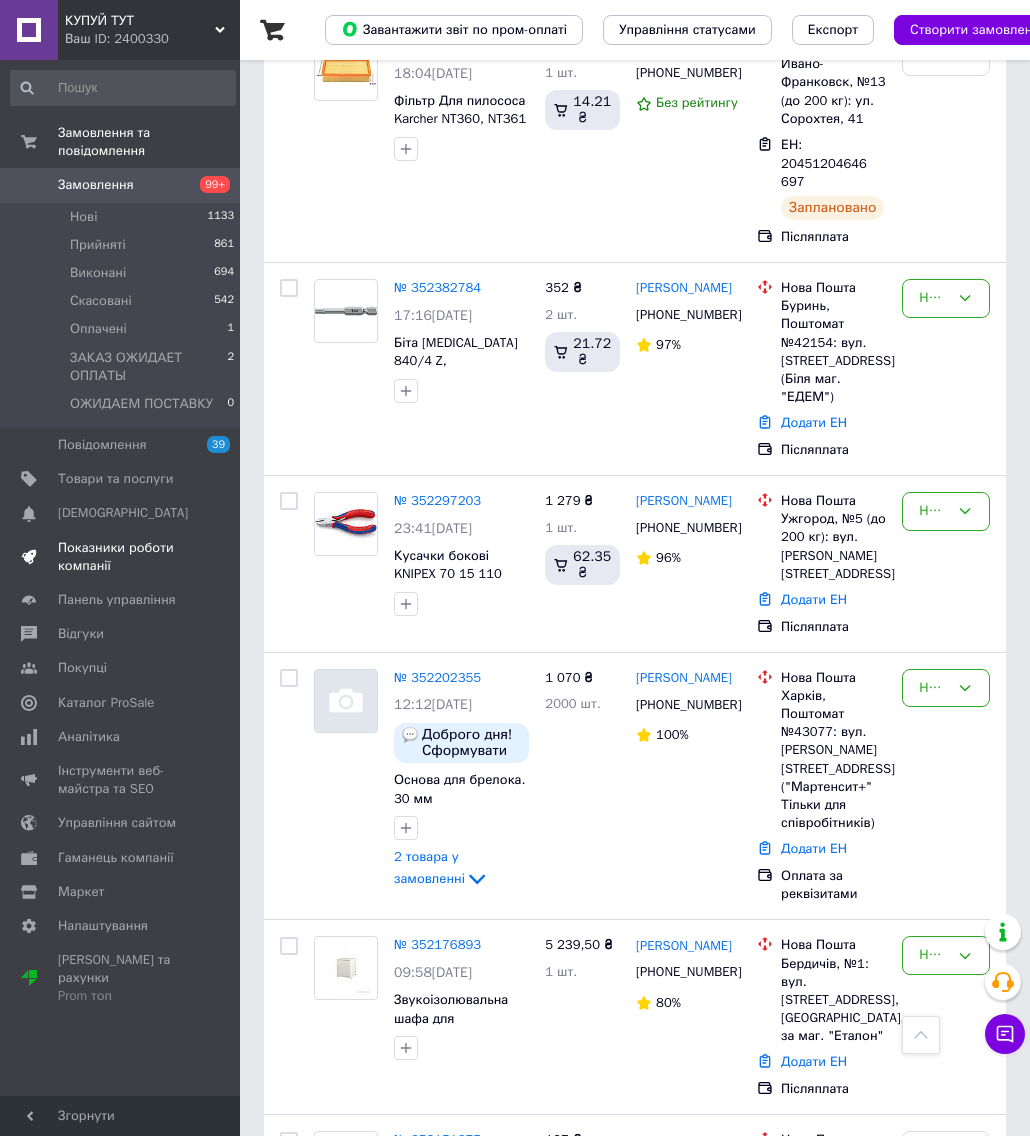 click on "Показники роботи компанії" at bounding box center [121, 557] 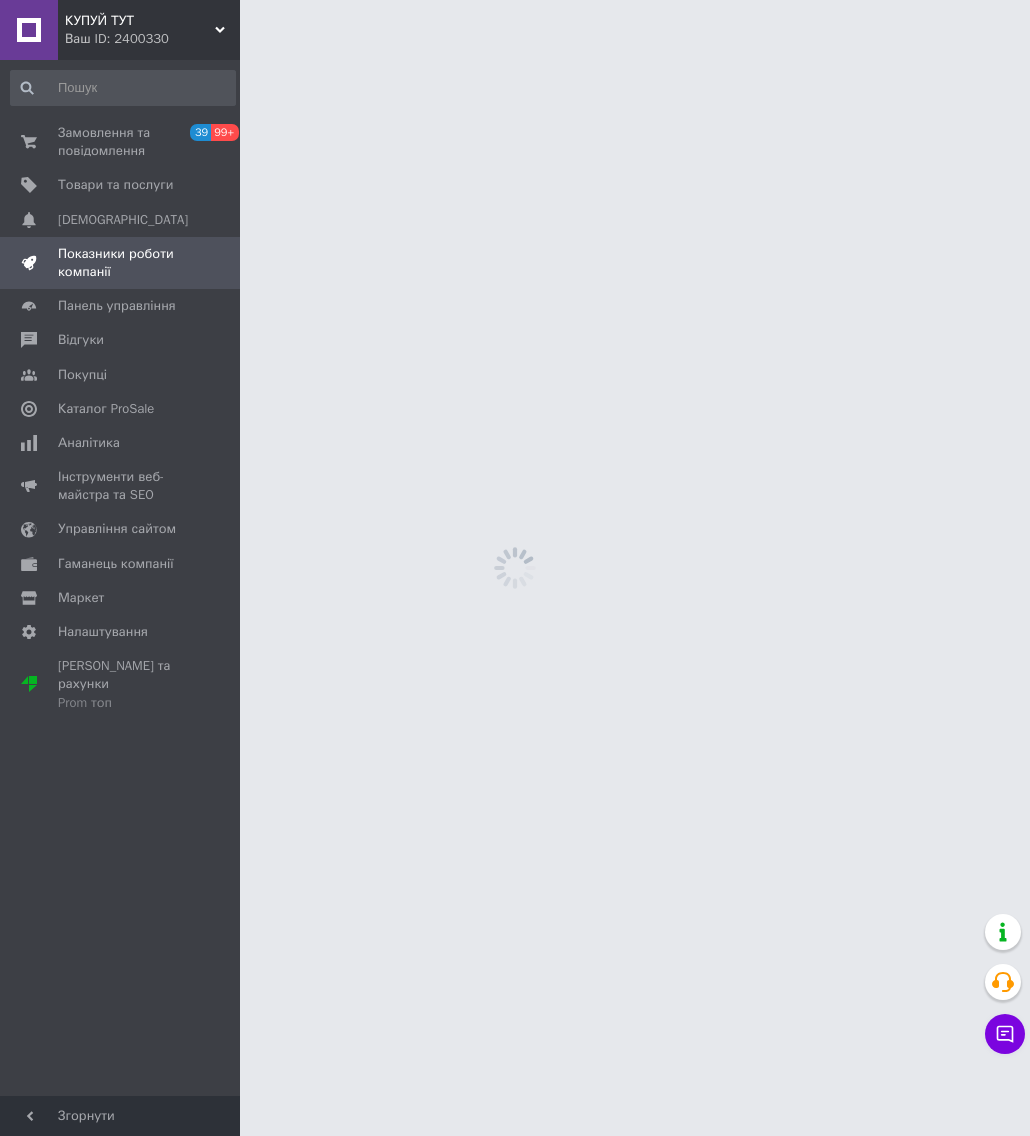 scroll, scrollTop: 0, scrollLeft: 0, axis: both 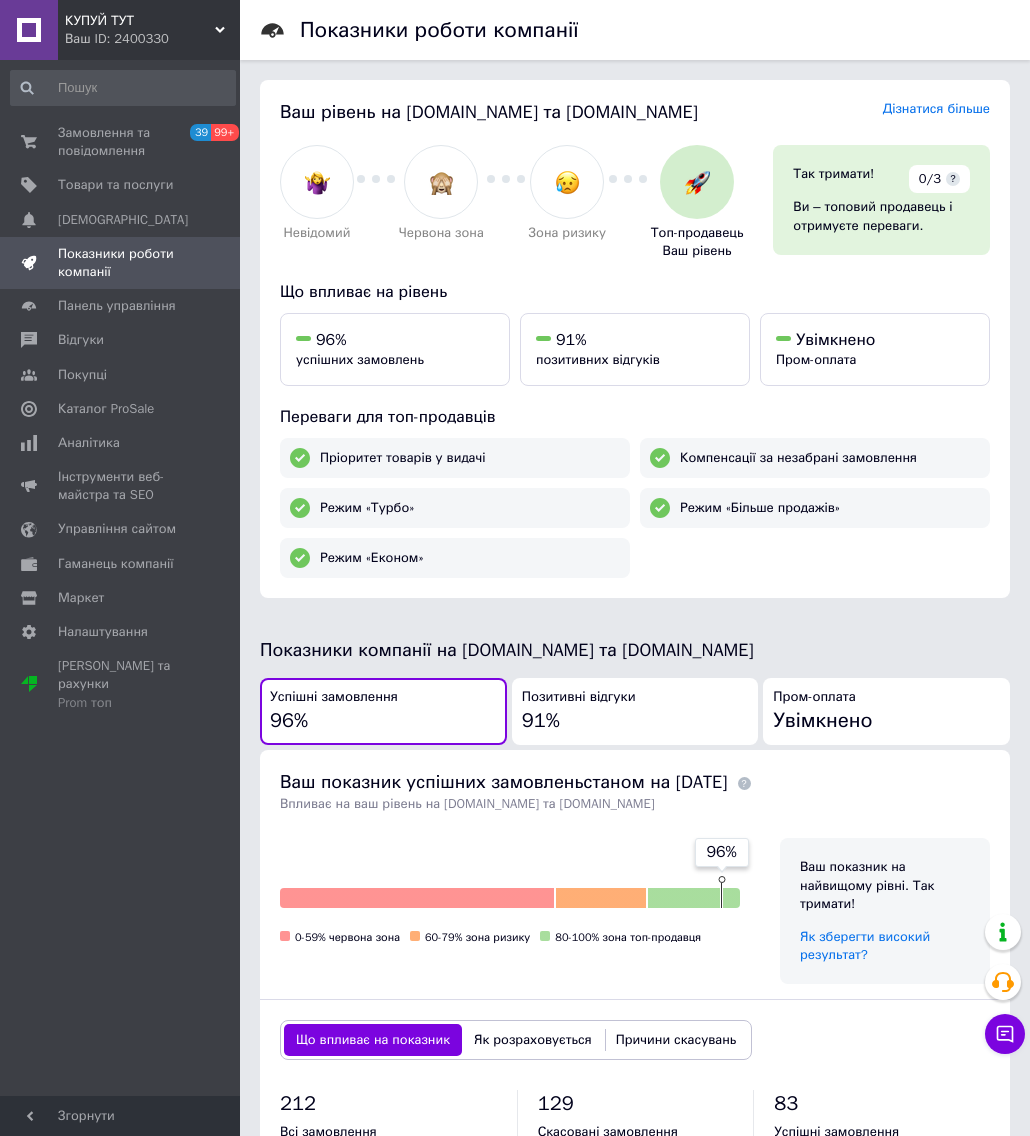 click on "Показники роботи компанії Ваш рівень на Prom.ua та Bigl.ua Дізнатися більше Невідомий Червона зона Зона ризику Топ-продавець Ваш рівень Так тримати! 0/3 ? Ви – топовий продавець і отримуєте переваги. Що впливає на рівень 96% успішних замовлень 91% позитивних відгуків Увімкнено Пром-оплата Переваги для топ-продавців Пріоритет товарів у видачі Компенсації за незабрані замовлення Режим «Турбо» Режим «Більше продажів» Режим «Економ» Показники компанії на Prom.ua та Bigl.ua Успішні замовлення 96% Позитивні відгуки 91% Пром-оплата Увімкнено Ваш показник успішних замовлень  96%" at bounding box center (635, 1000) 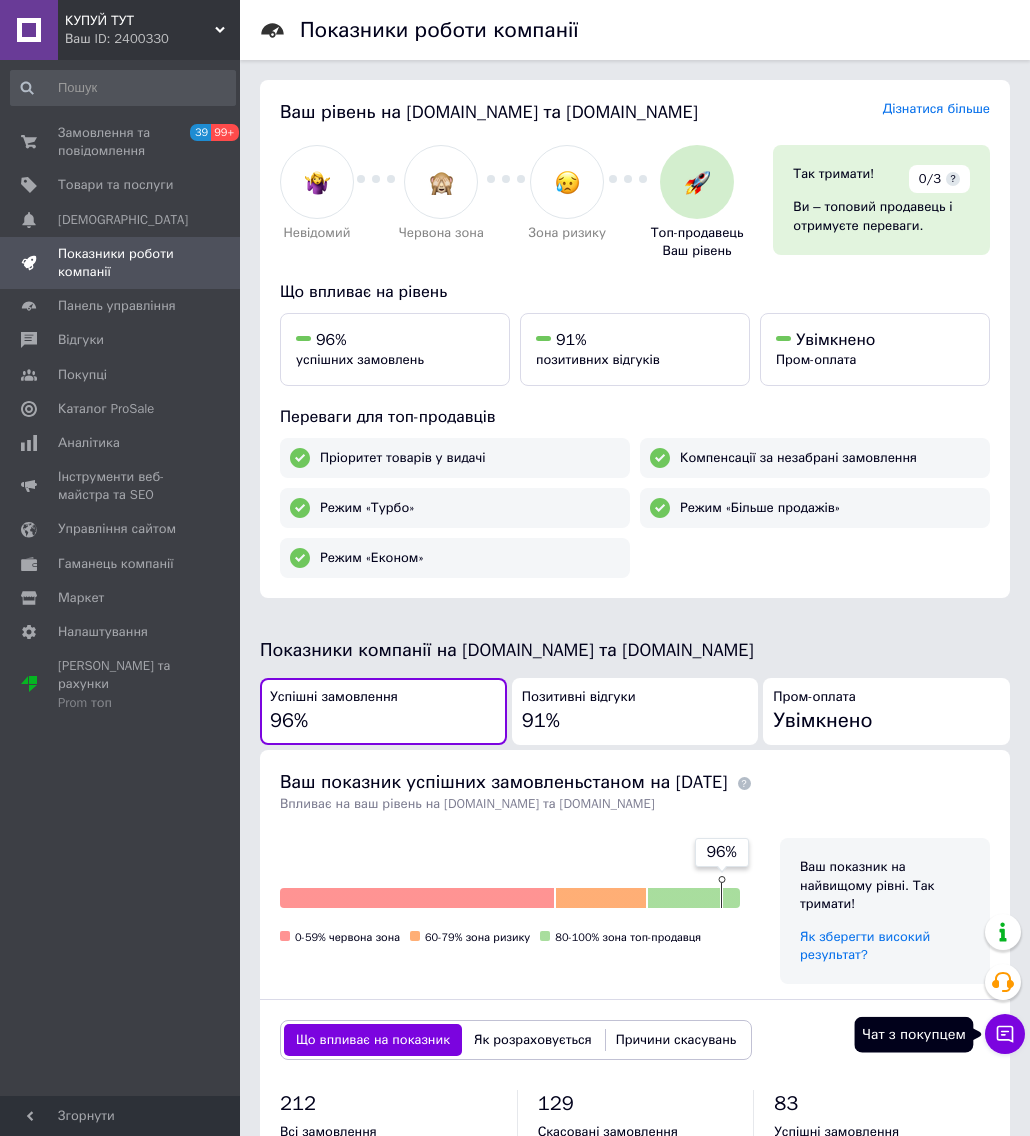 click 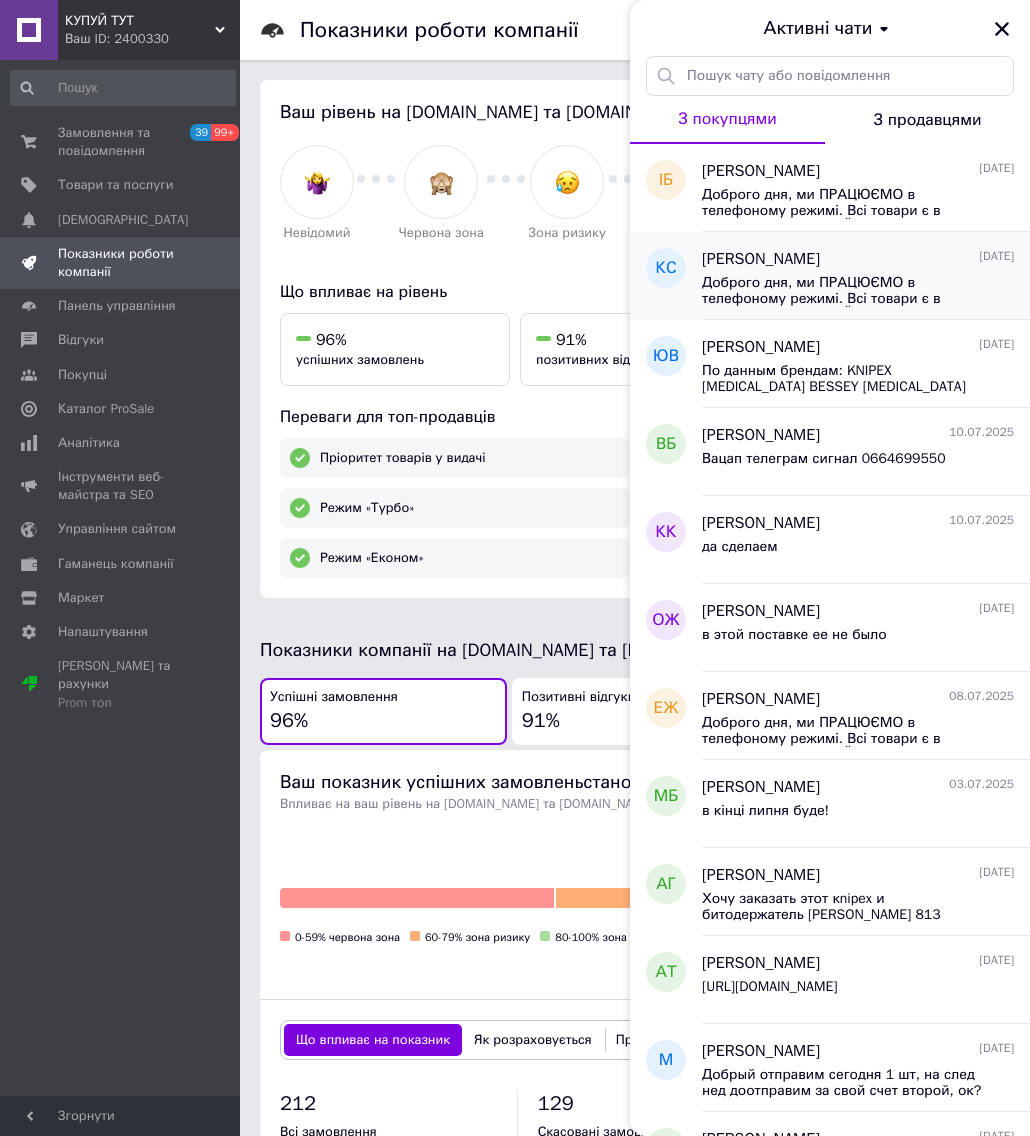 click on "Доброго дня, ми ПРАЦЮЄМО в телефоному режимі.
Всі товари є в НАЯВНОСТІ.
ЗВЕРТАЙТЕСЯ за тел.: 066 341 59 32, 098 341 59 32" at bounding box center [844, 291] 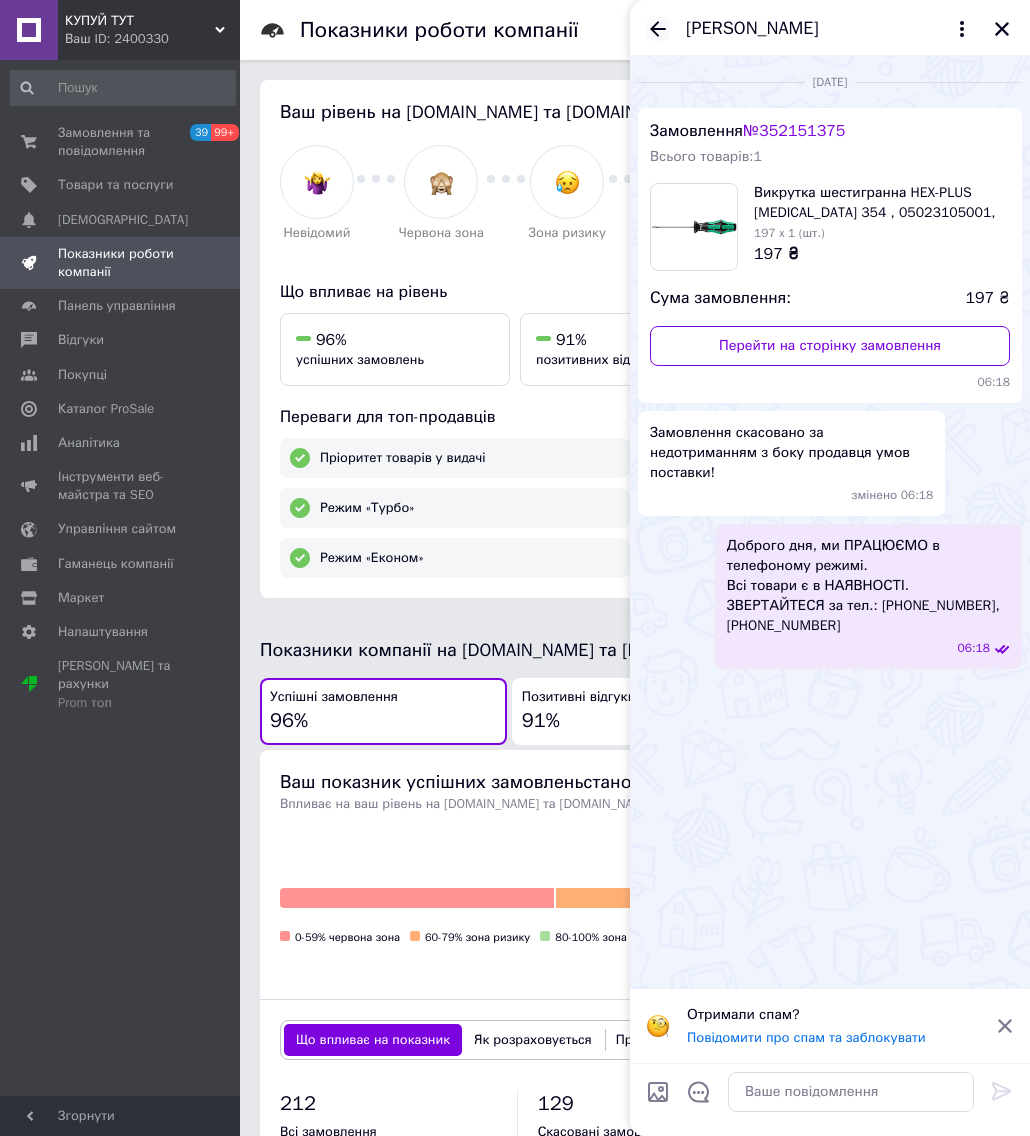 click 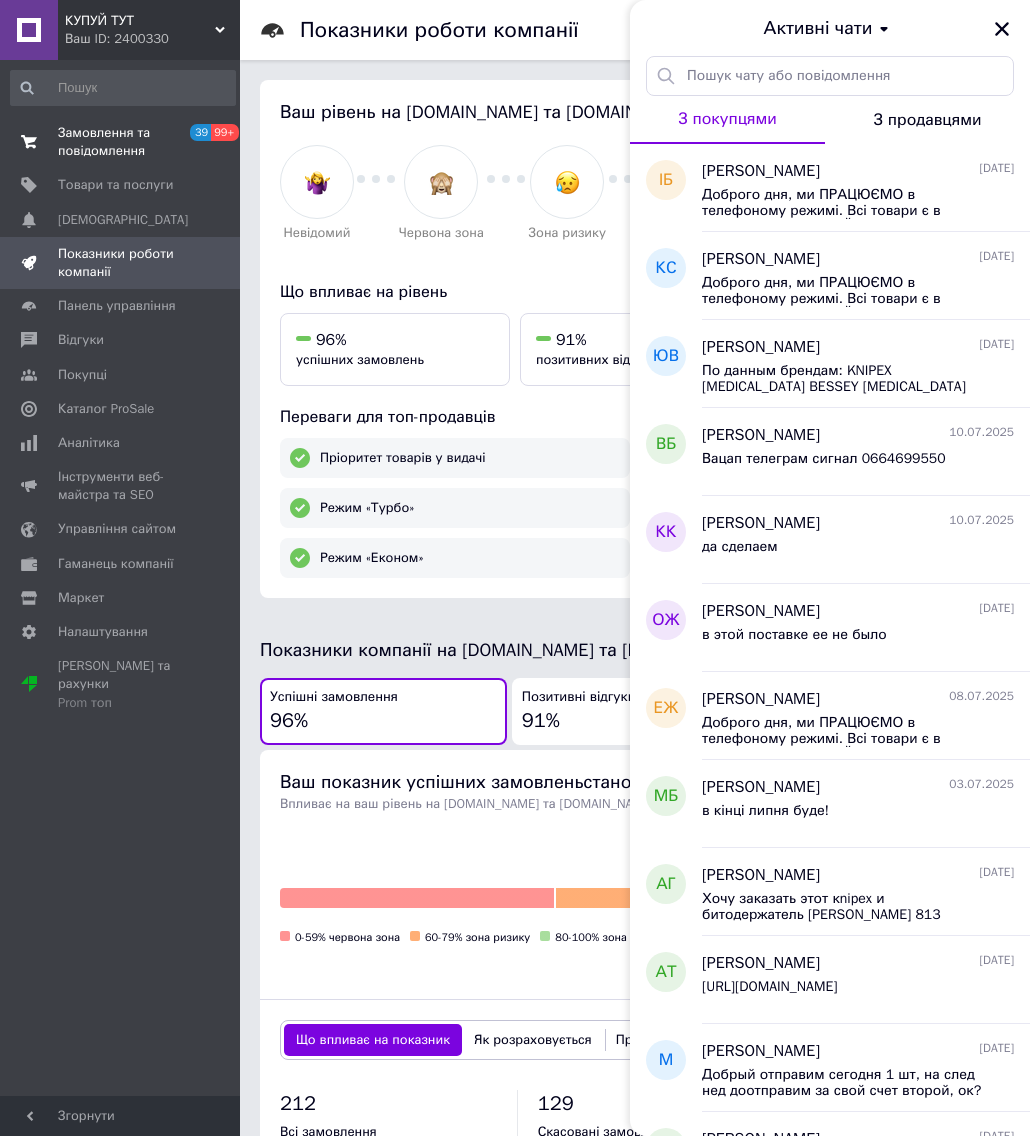 click at bounding box center [29, 142] 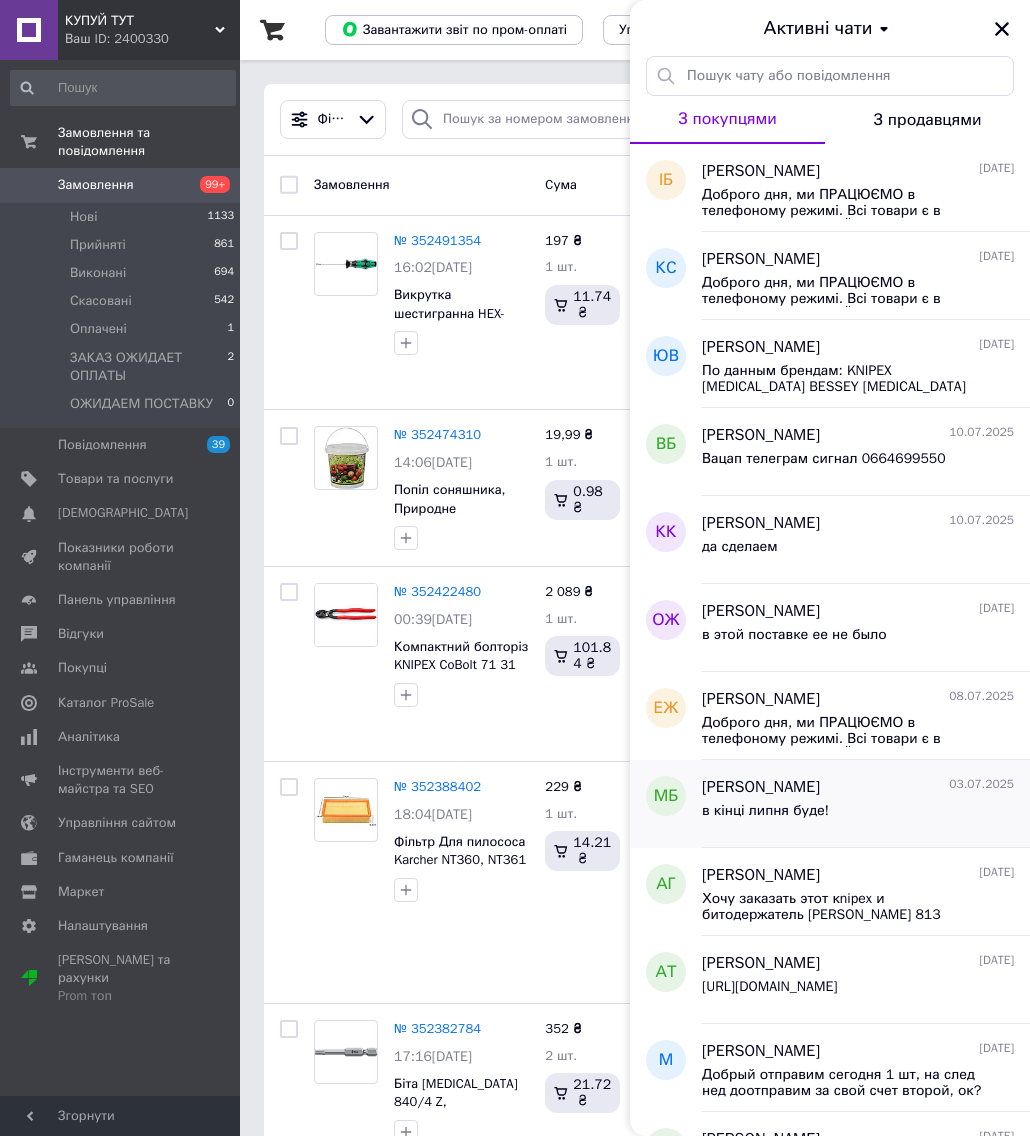 drag, startPoint x: 998, startPoint y: 28, endPoint x: 783, endPoint y: 814, distance: 814.8748 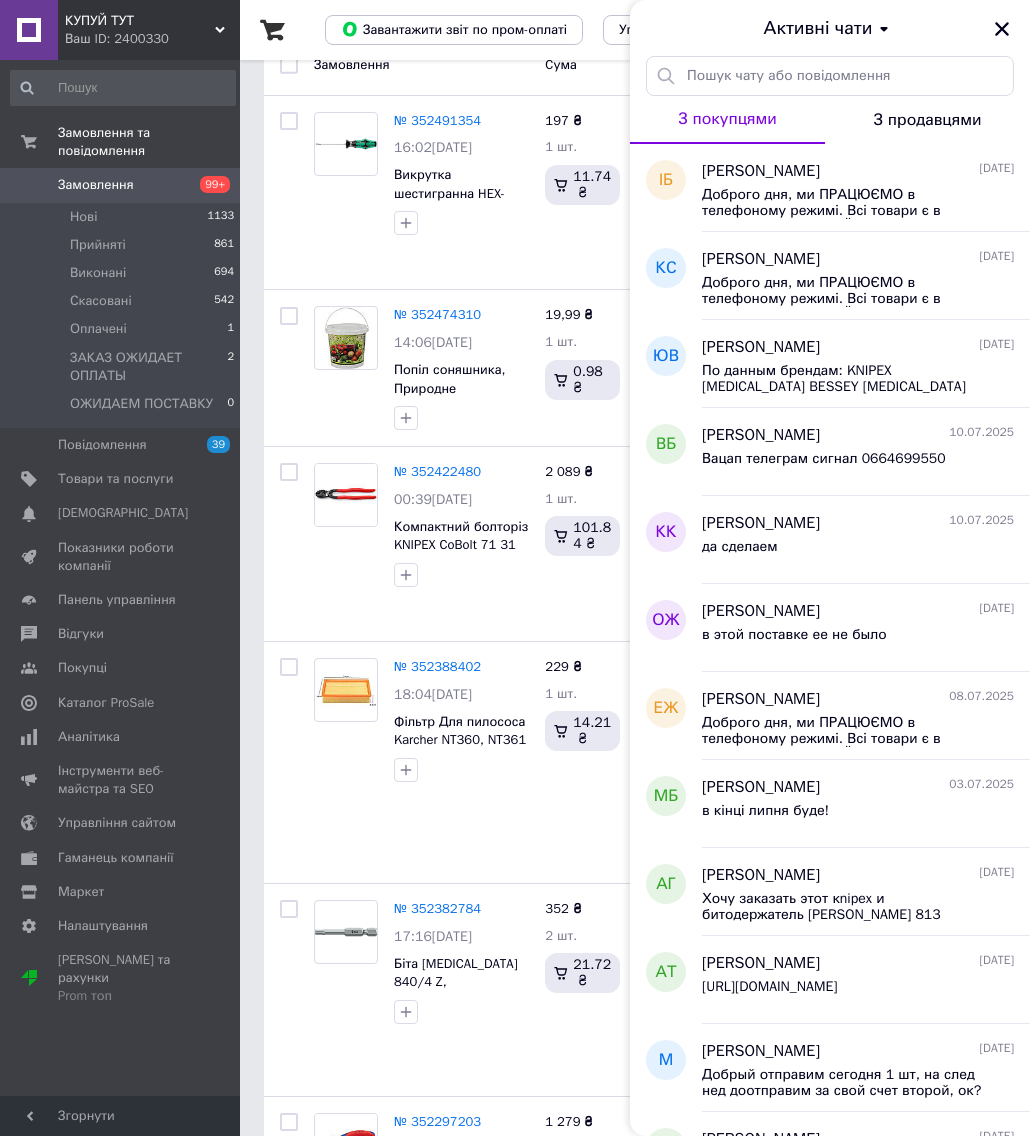 scroll, scrollTop: 130, scrollLeft: 0, axis: vertical 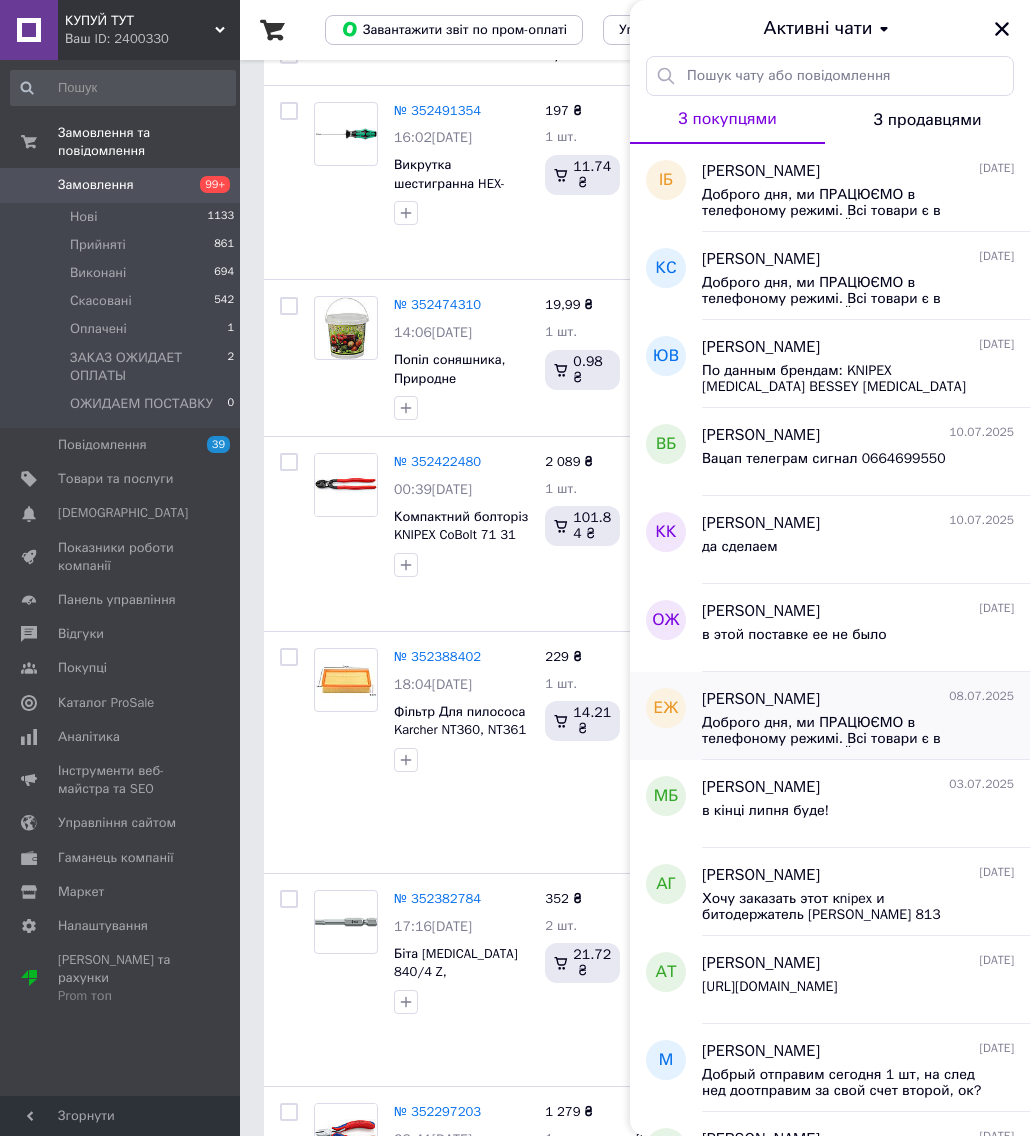 click on "Доброго дня, ми ПРАЦЮЄМО в телефоному режимі.
Всі товари є в НАЯВНОСТІ.
ЗВЕРТАЙТЕСЯ за тел.: 066 341 59 32, 098 341 59 32" at bounding box center [844, 731] 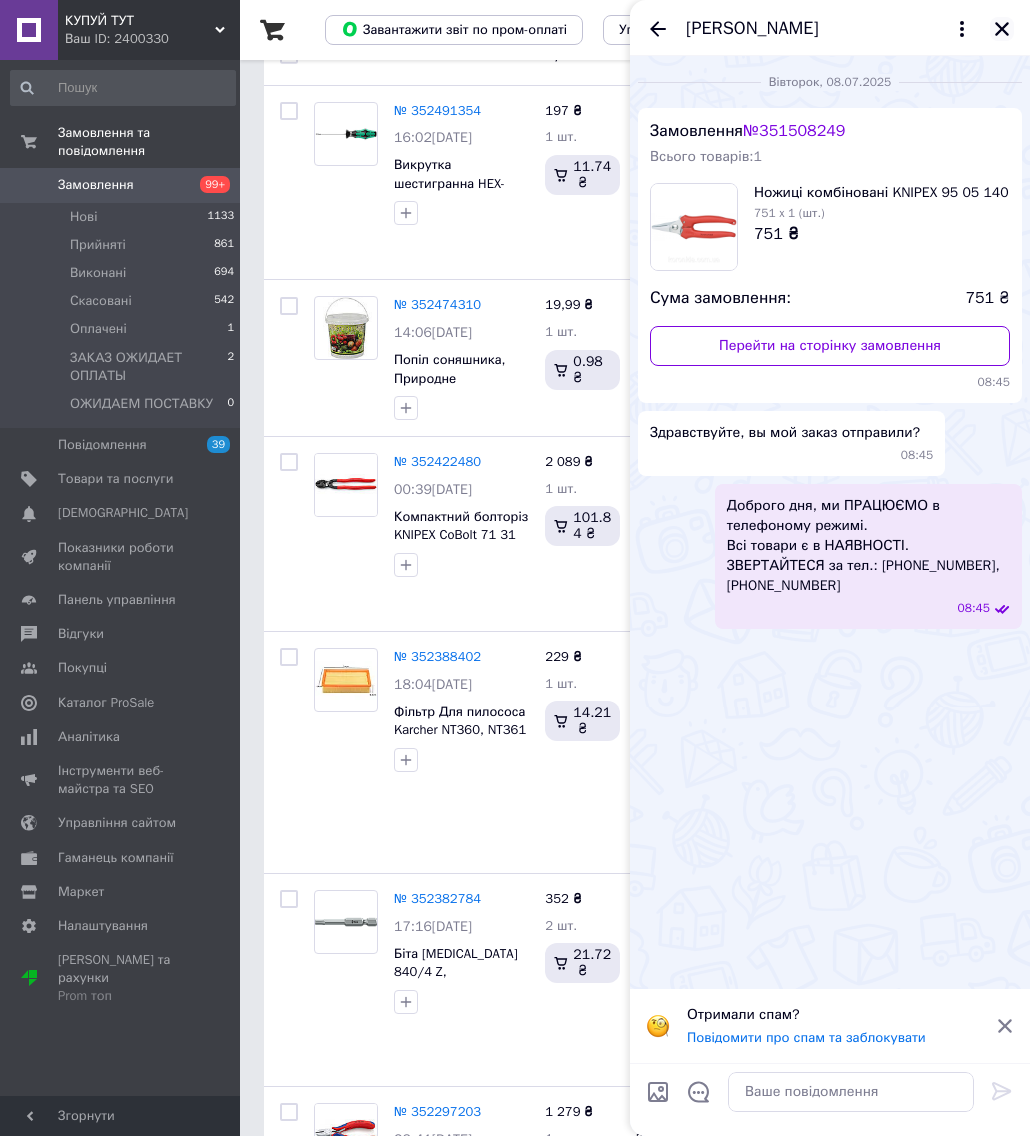 click 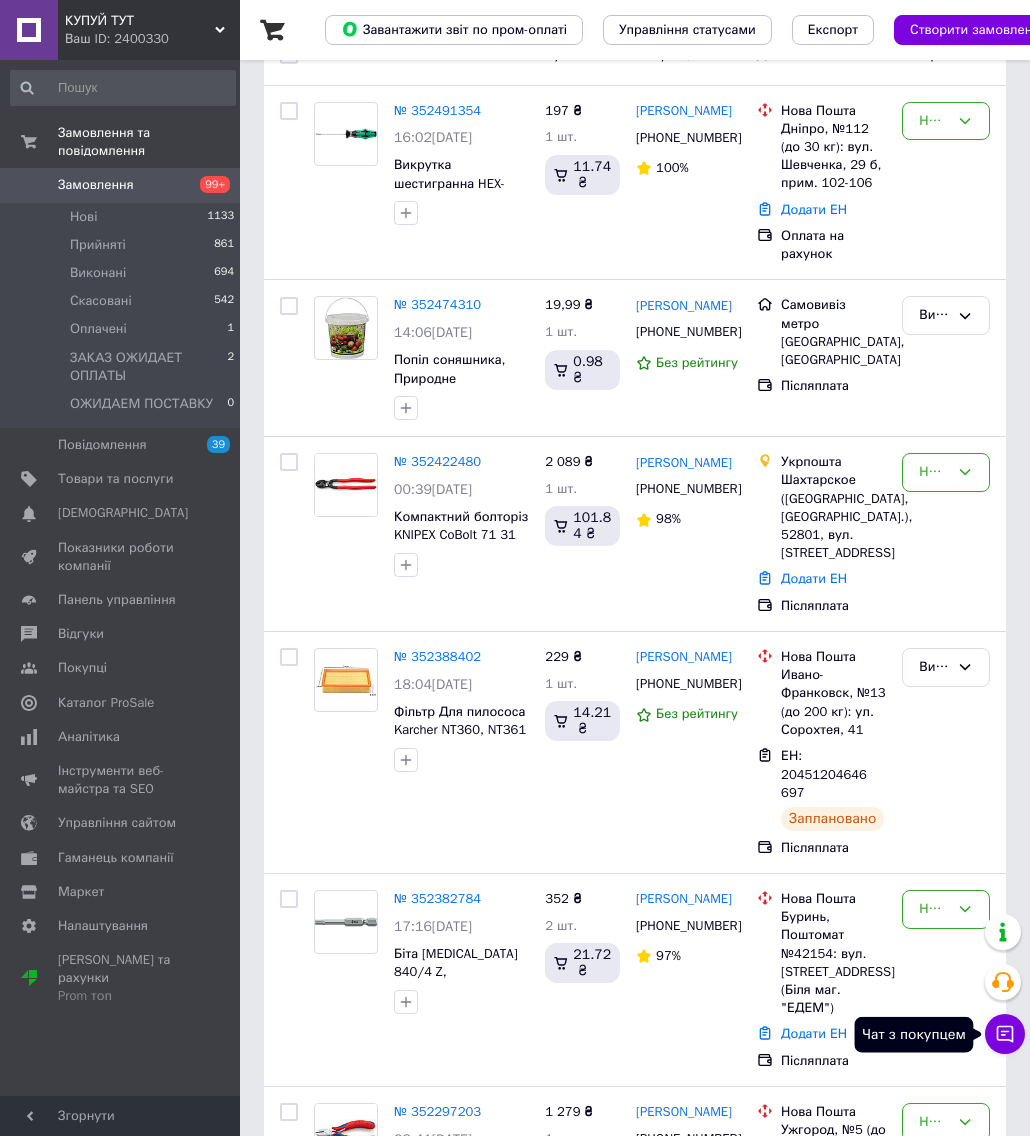 click on "Чат з покупцем" at bounding box center [1005, 1034] 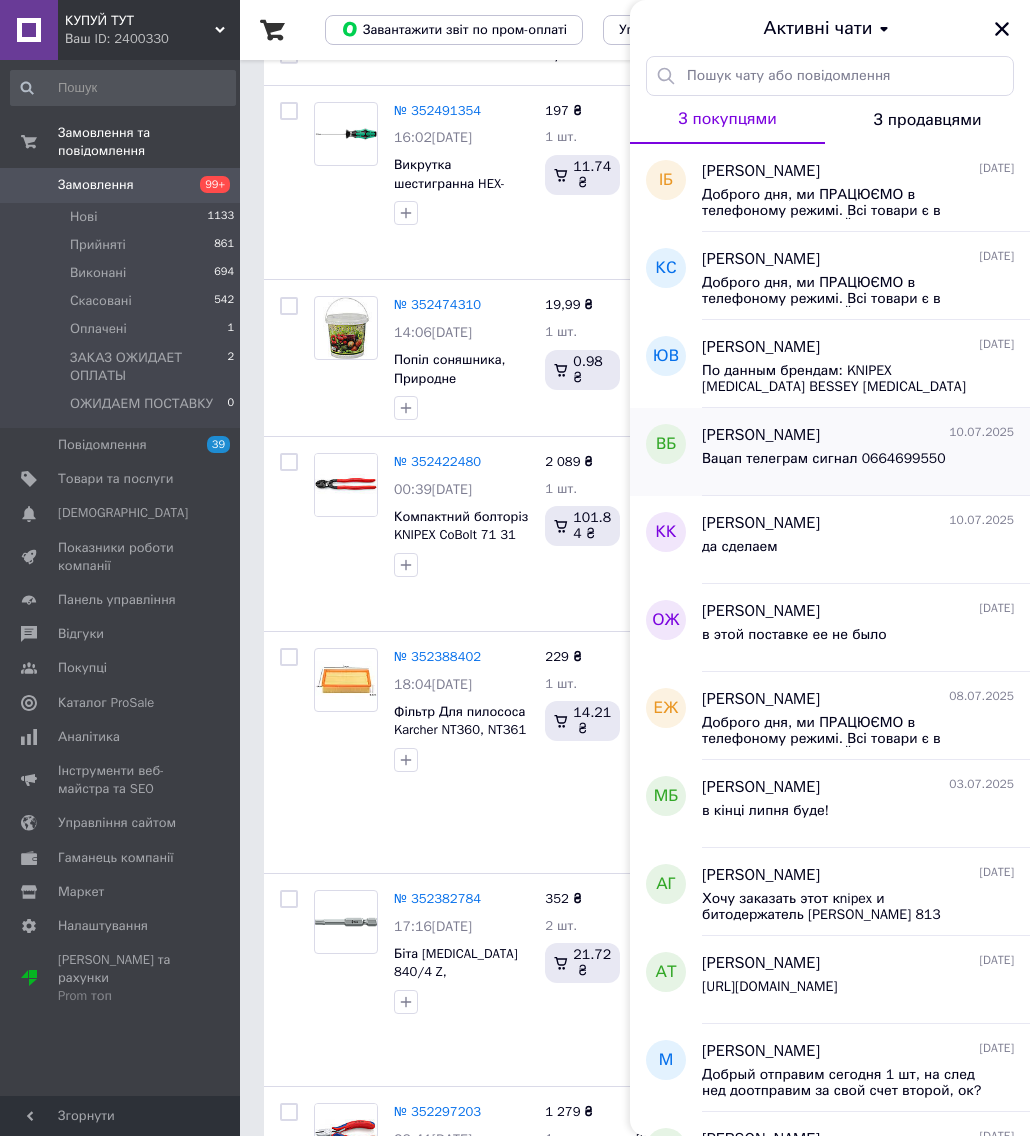 click on "Вацап телеграм сигнал 0664699550" at bounding box center (824, 459) 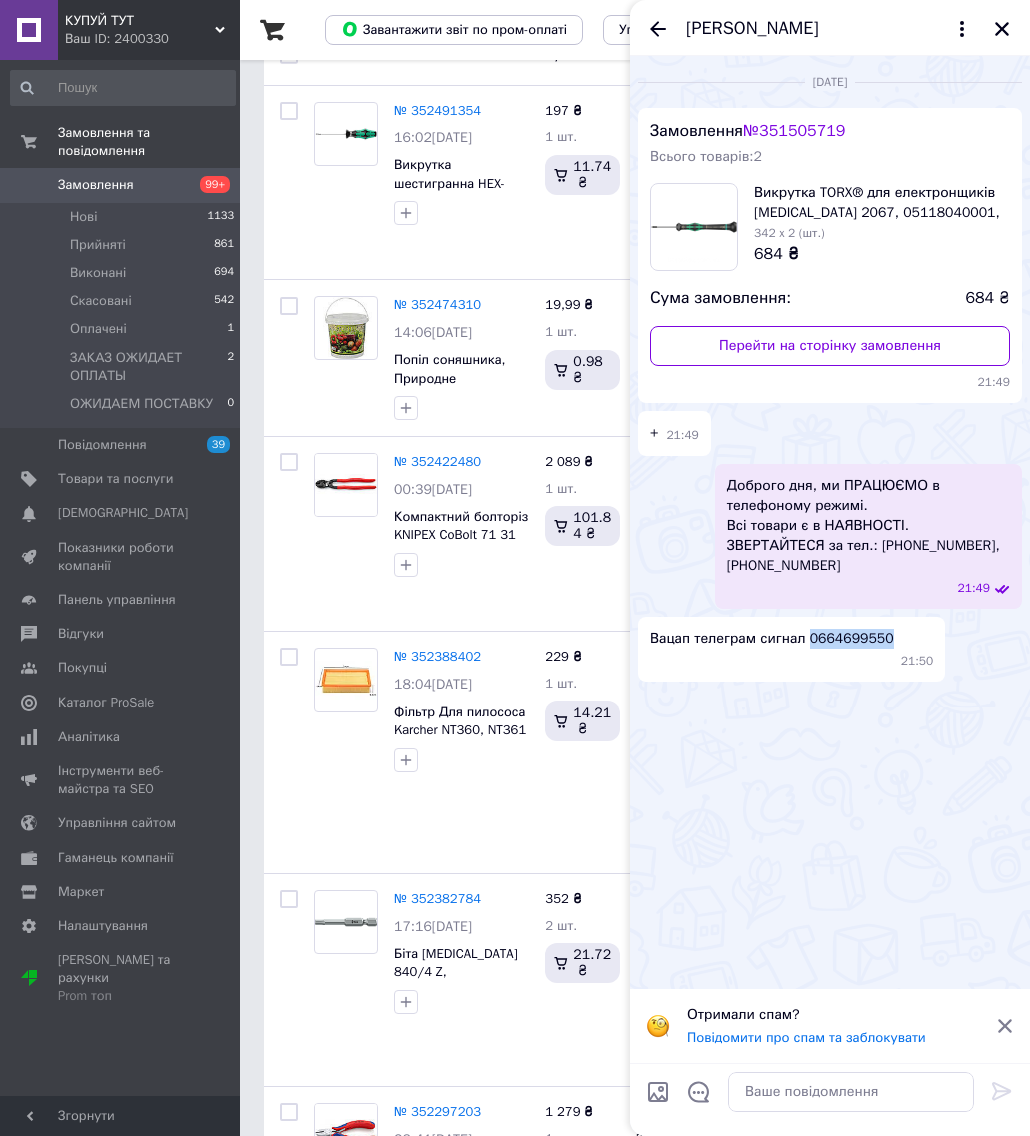 drag, startPoint x: 877, startPoint y: 631, endPoint x: 801, endPoint y: 628, distance: 76.05919 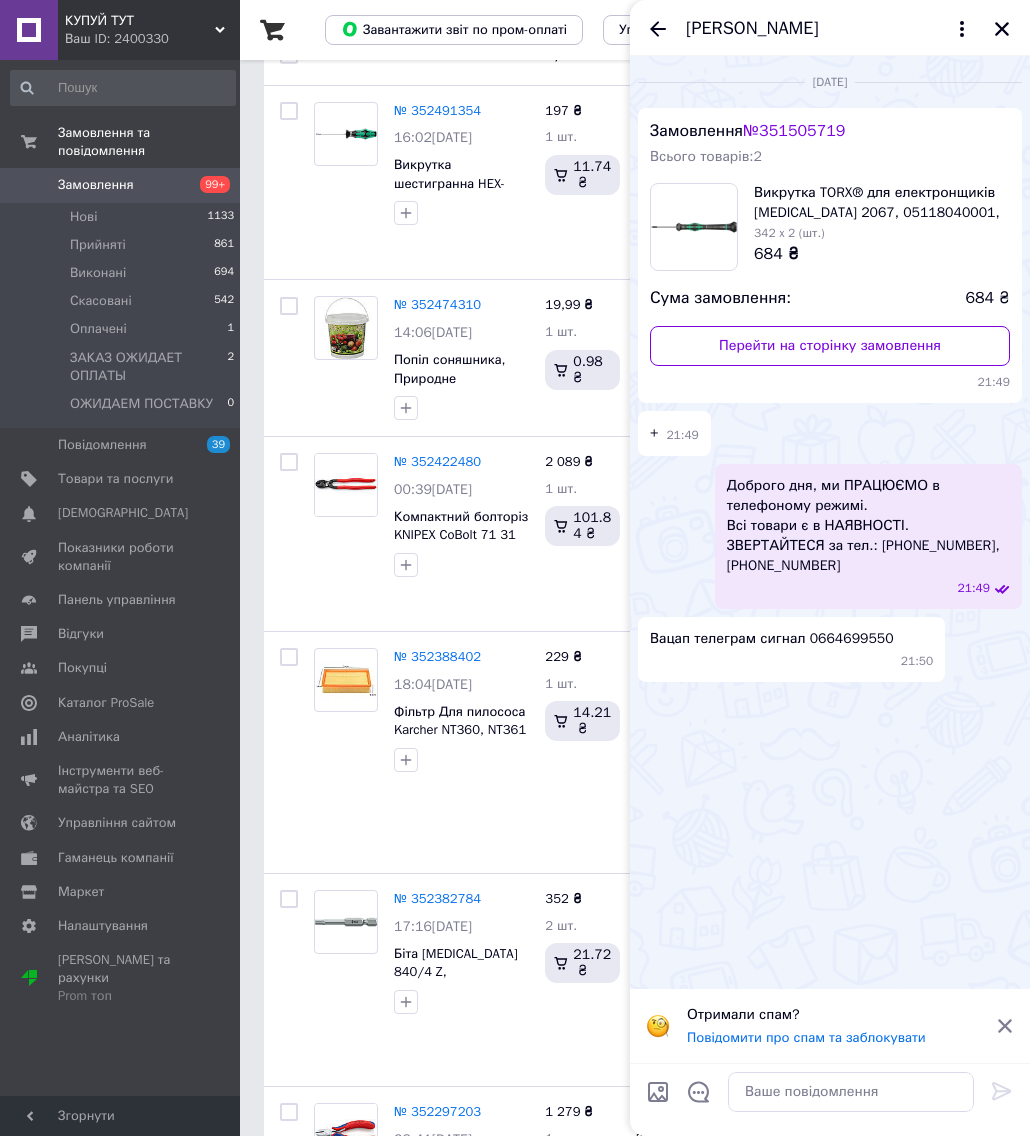 click on "Ваш ID: 2400330" at bounding box center (152, 39) 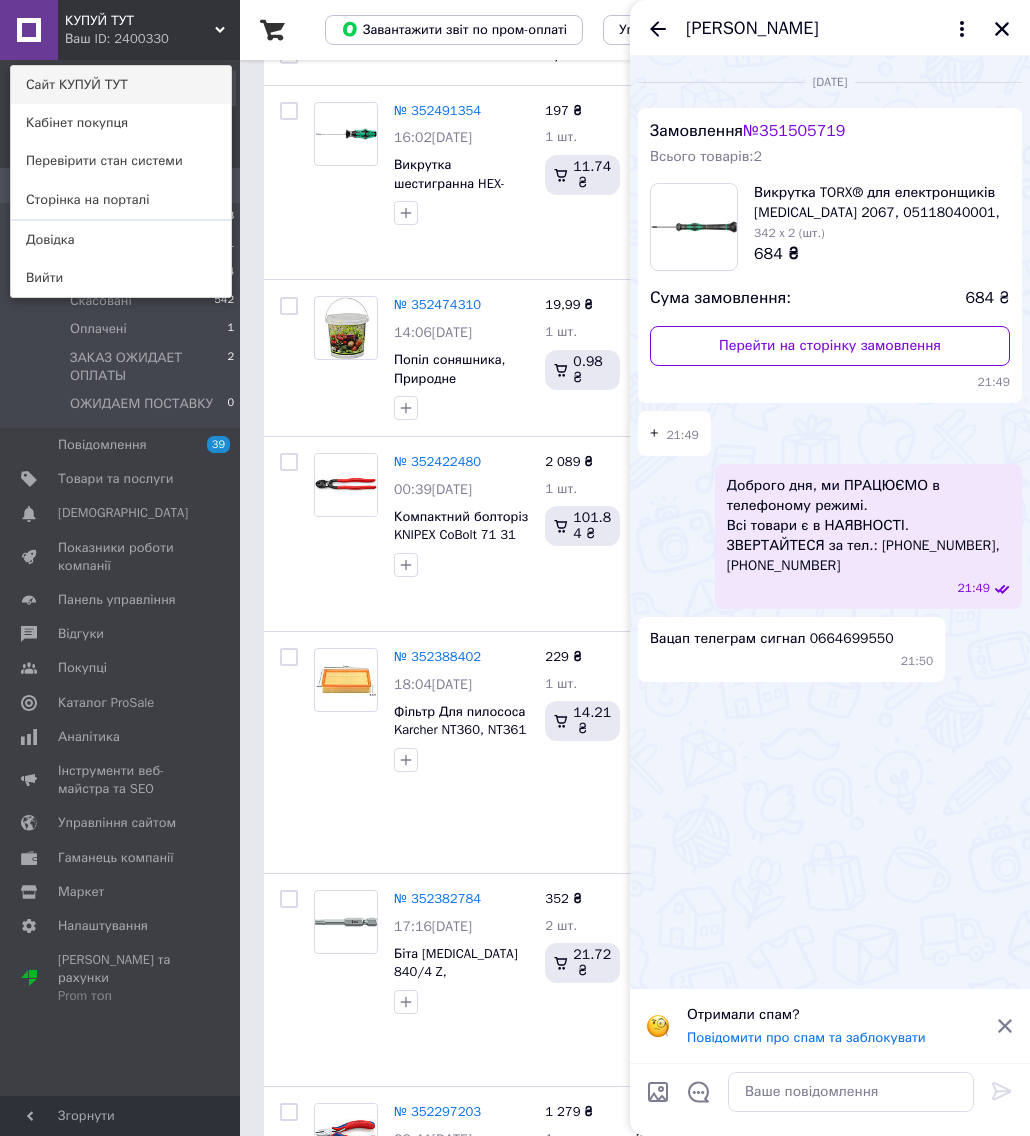 click on "Сайт КУПУЙ ТУТ" at bounding box center [121, 85] 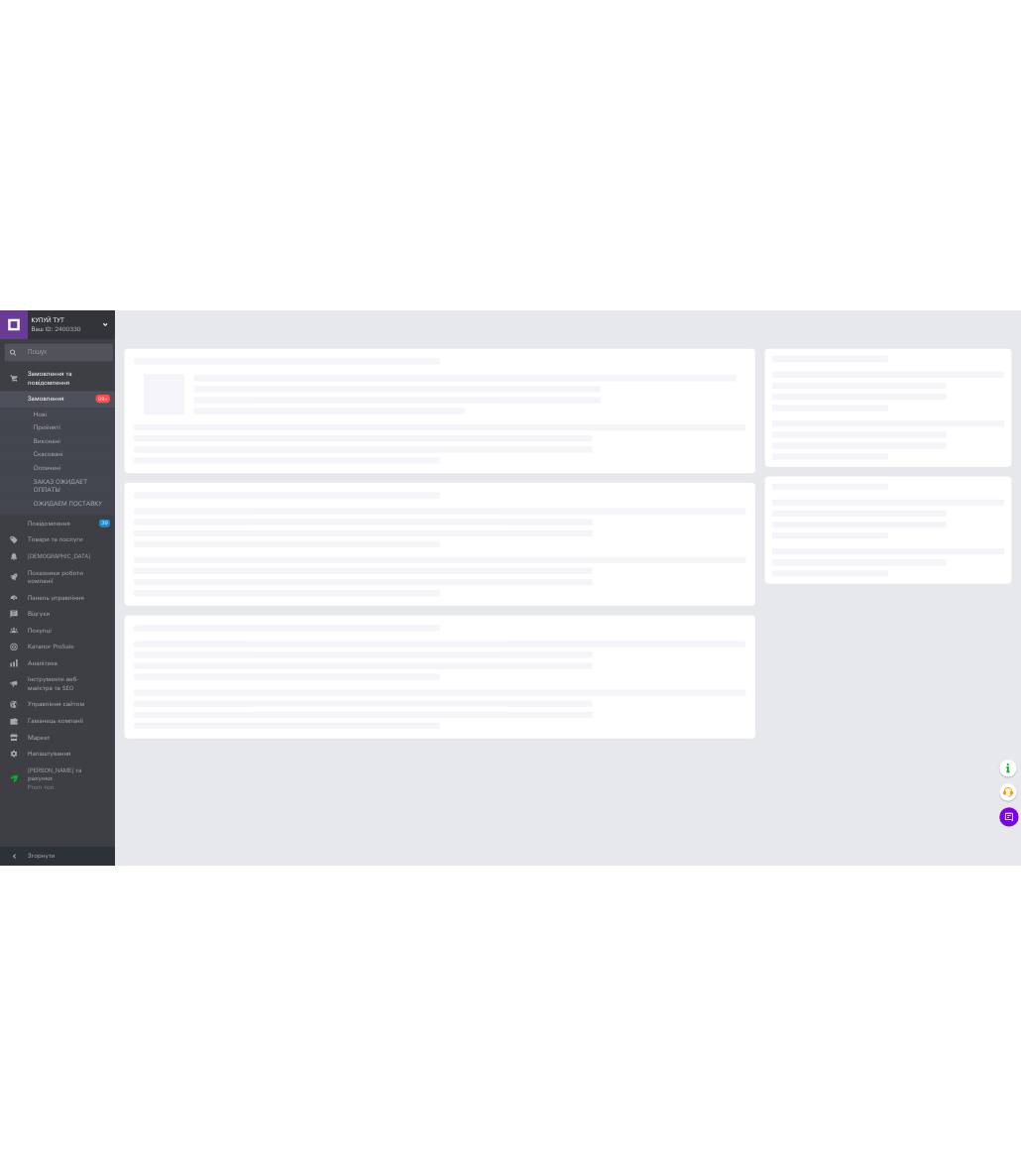 scroll, scrollTop: 0, scrollLeft: 0, axis: both 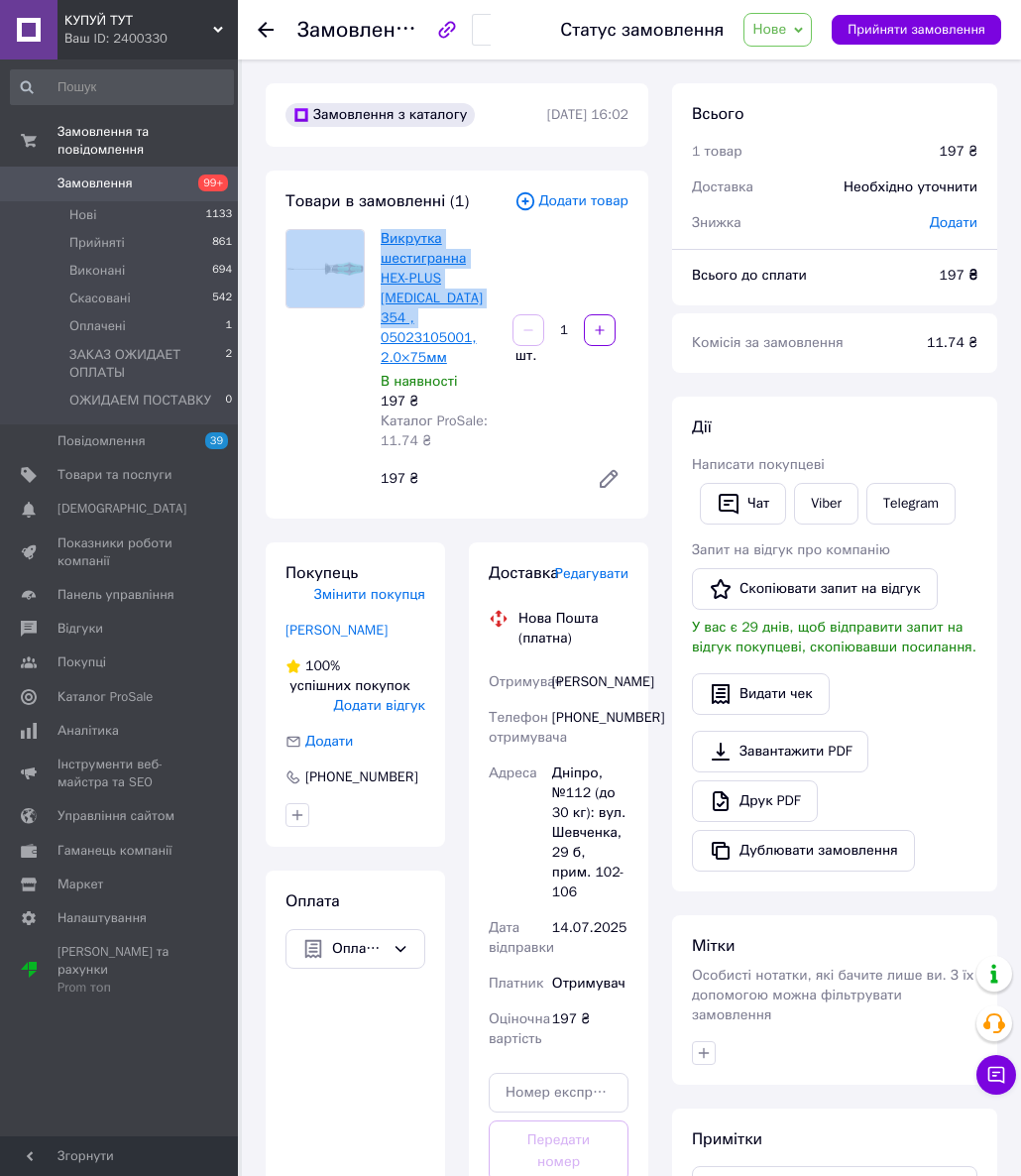 drag, startPoint x: 364, startPoint y: 318, endPoint x: 457, endPoint y: 324, distance: 93.19335 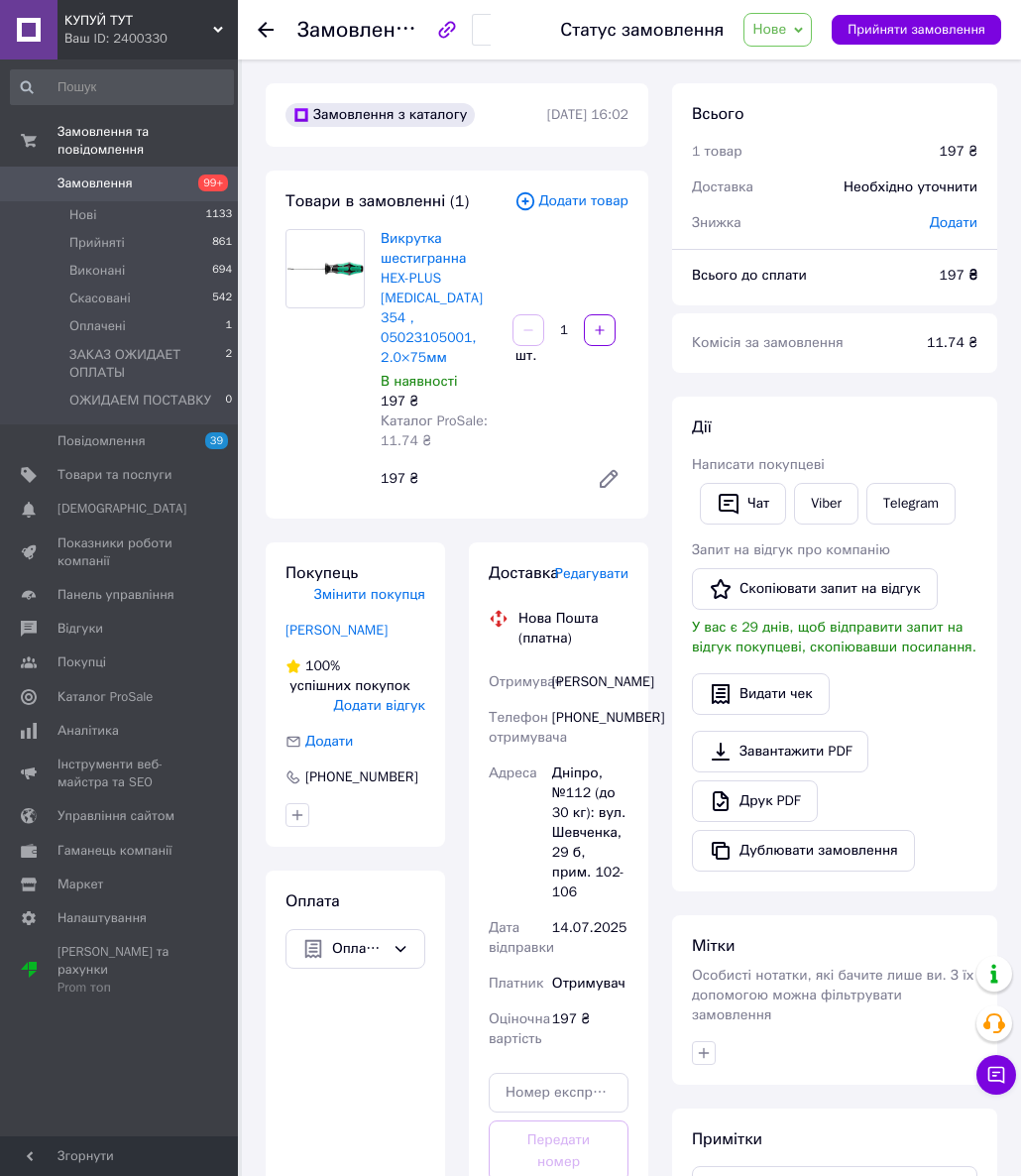 click on "Викрутка шестигранна HEX-PLUS [MEDICAL_DATA] 354 , 05023105001, 2.0×75мм" at bounding box center (438, 298) 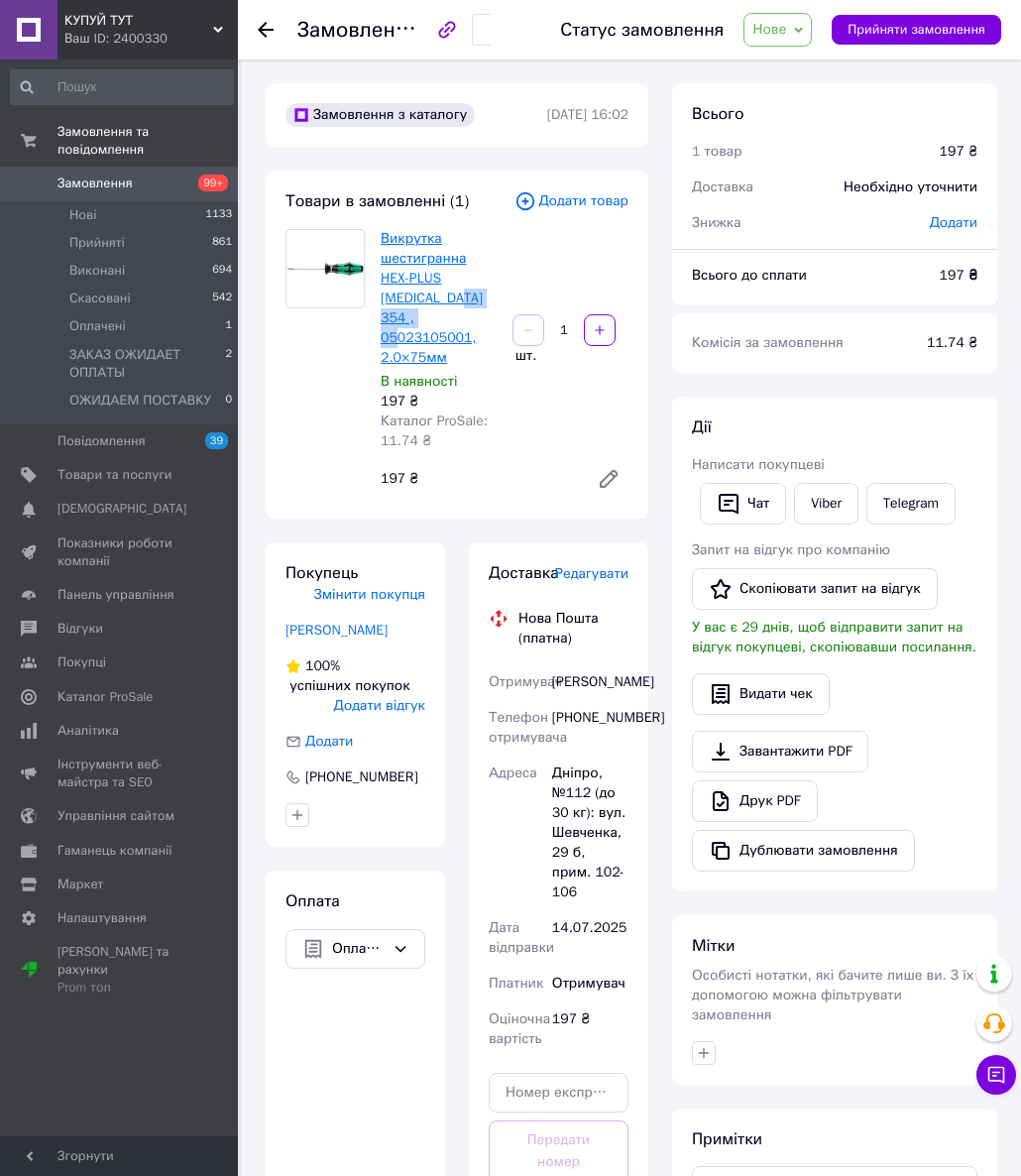 drag, startPoint x: 478, startPoint y: 312, endPoint x: 380, endPoint y: 318, distance: 98.1835 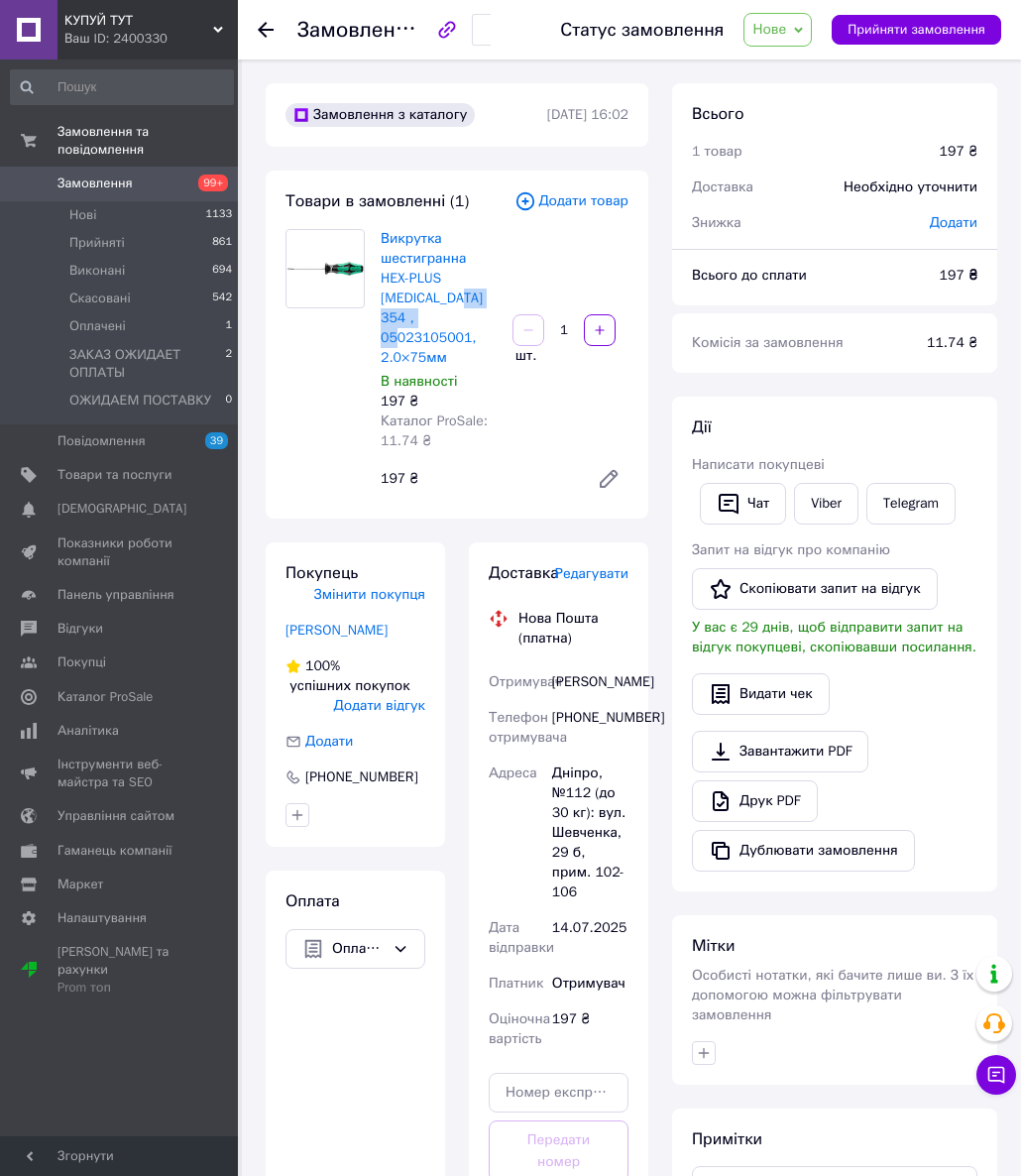 copy on "05023105001," 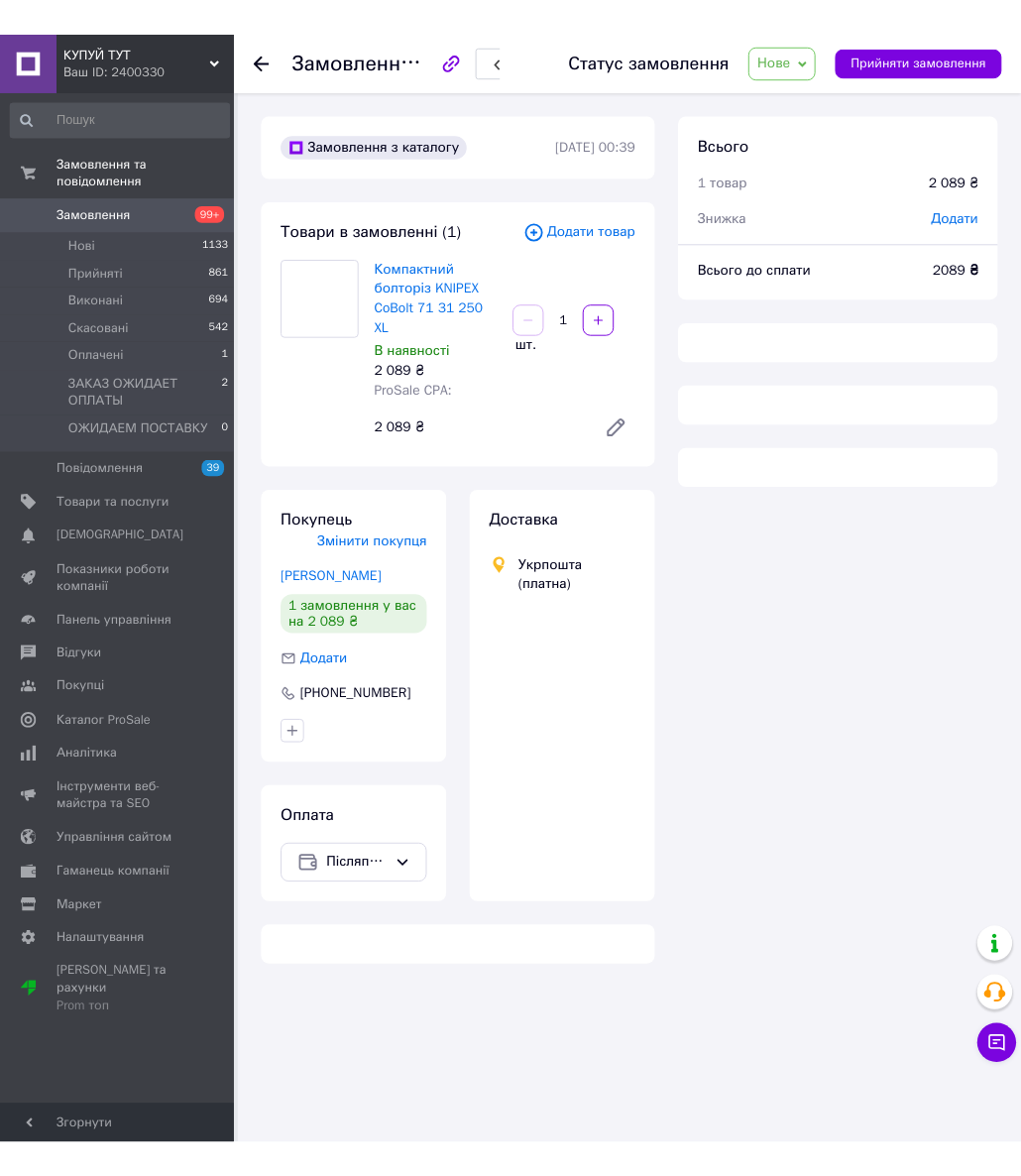 scroll, scrollTop: 0, scrollLeft: 0, axis: both 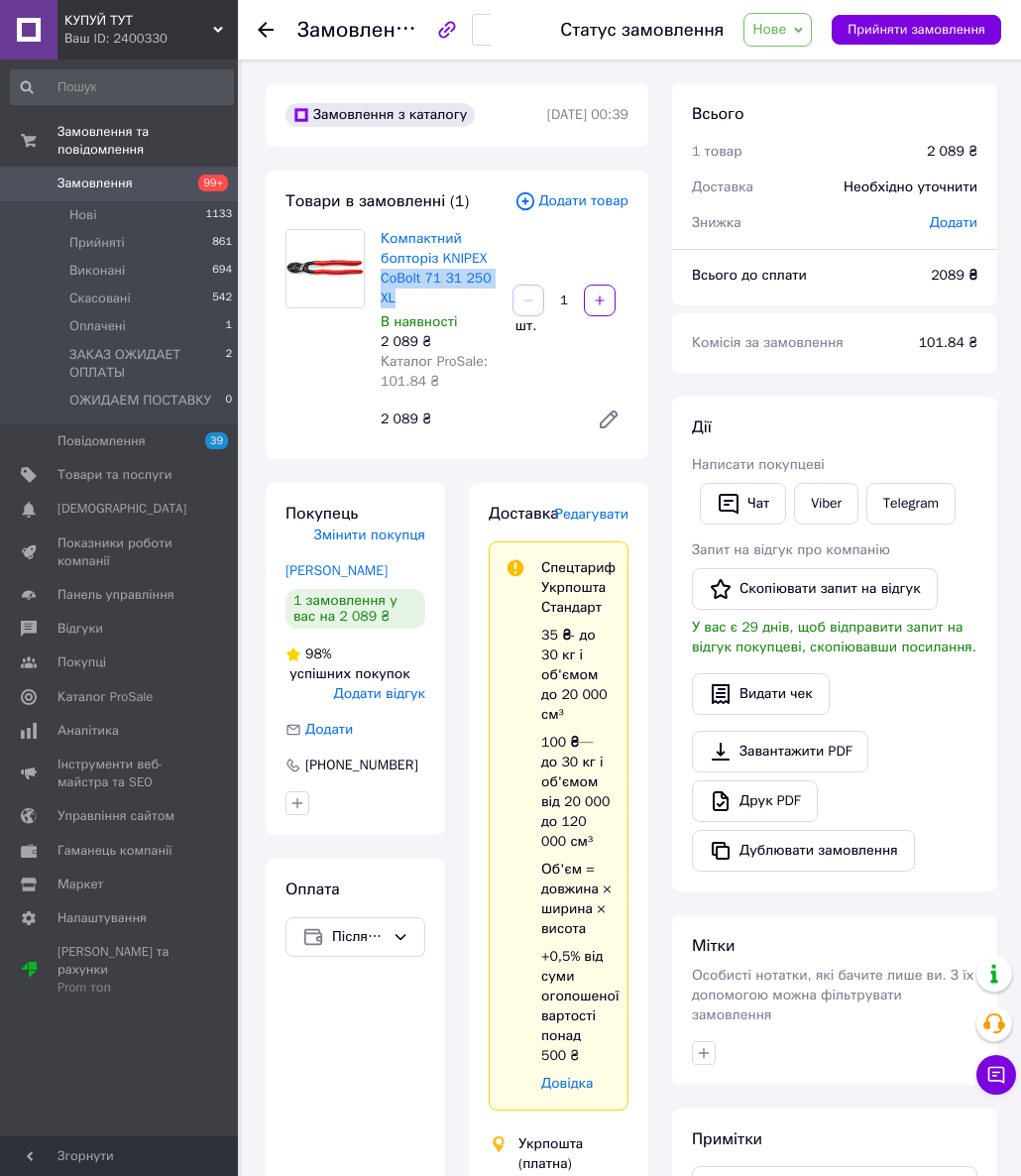 drag, startPoint x: 479, startPoint y: 292, endPoint x: 377, endPoint y: 283, distance: 102.396289 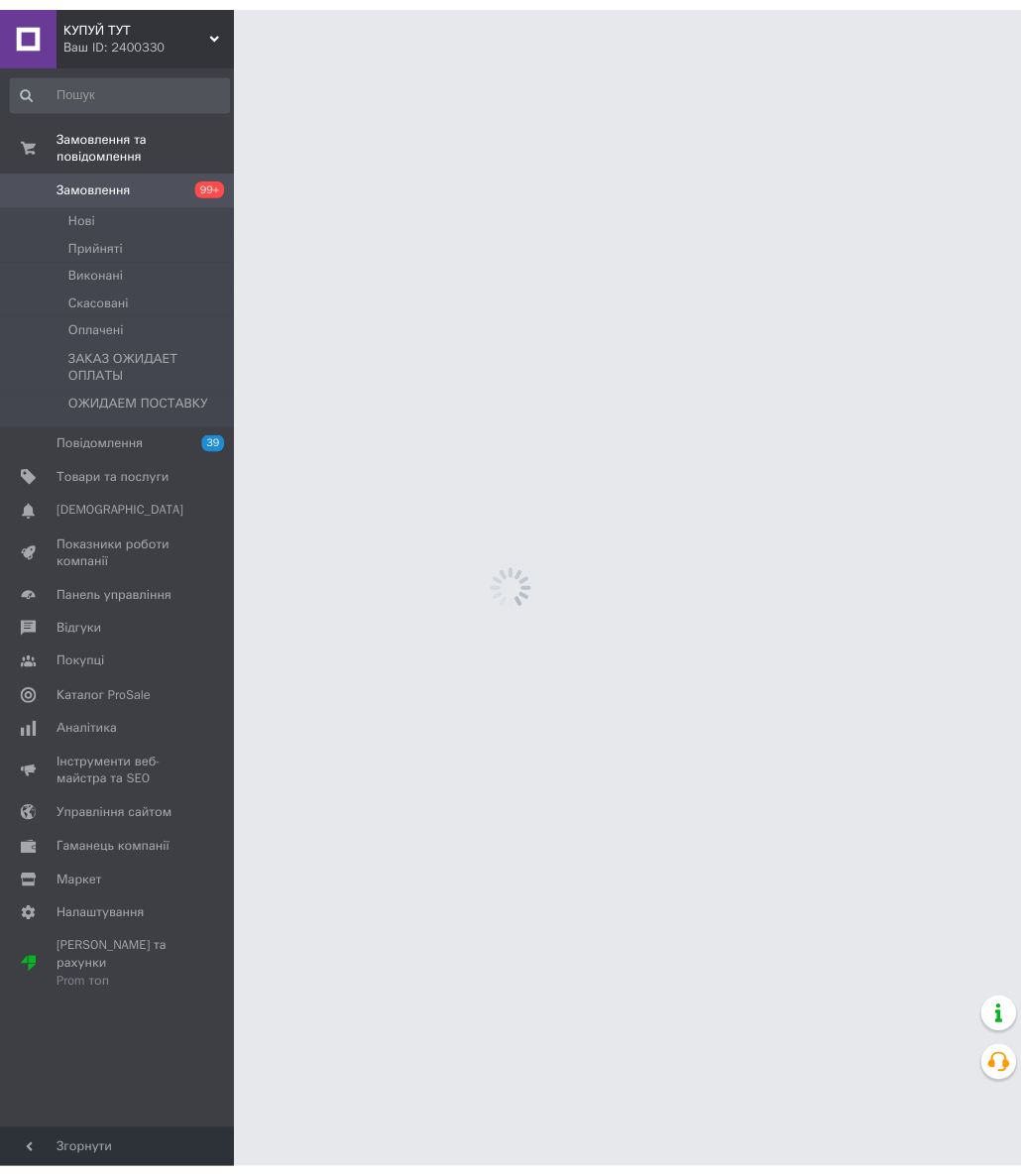 scroll, scrollTop: 0, scrollLeft: 0, axis: both 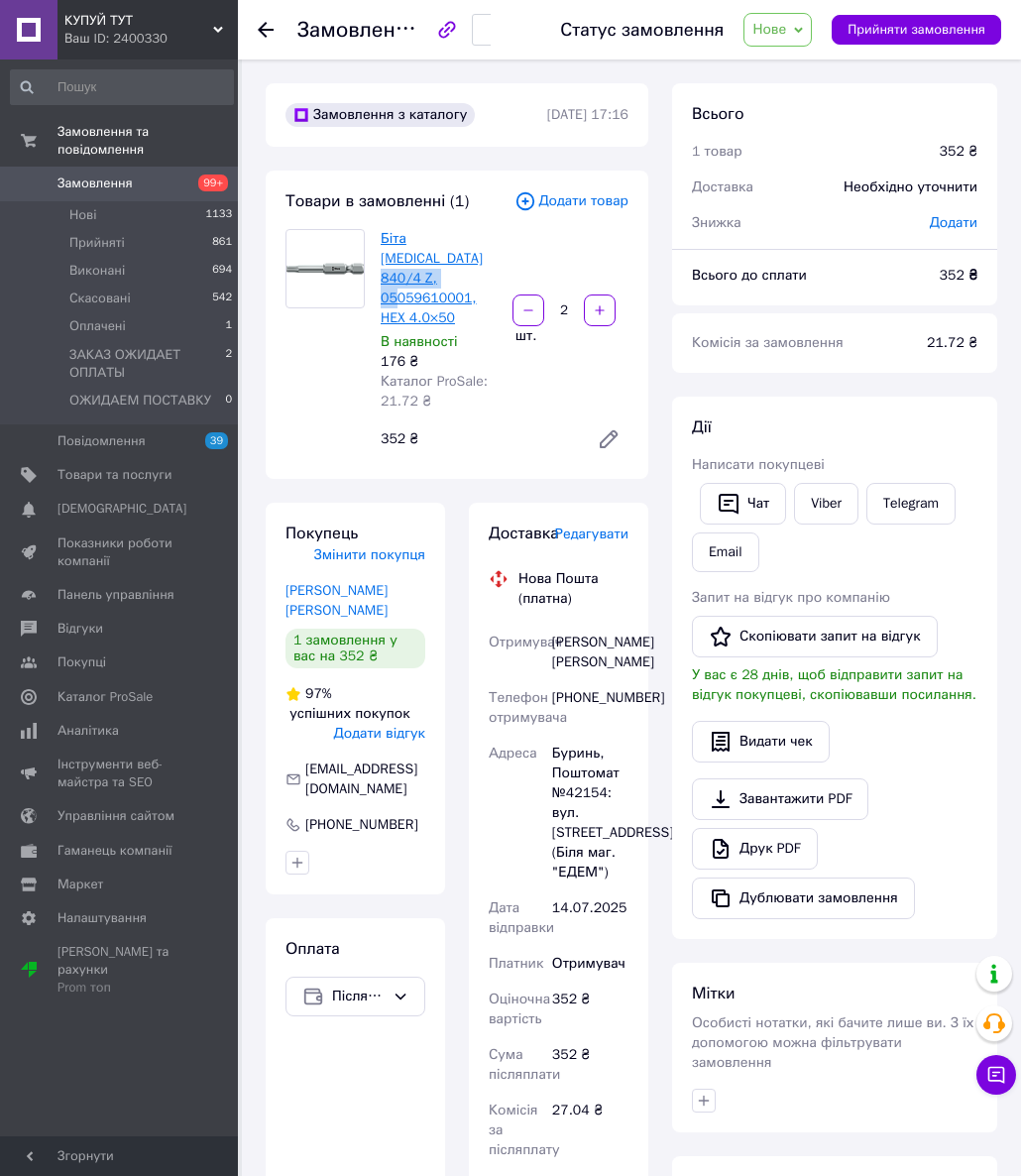 drag, startPoint x: 486, startPoint y: 256, endPoint x: 397, endPoint y: 263, distance: 89.27486 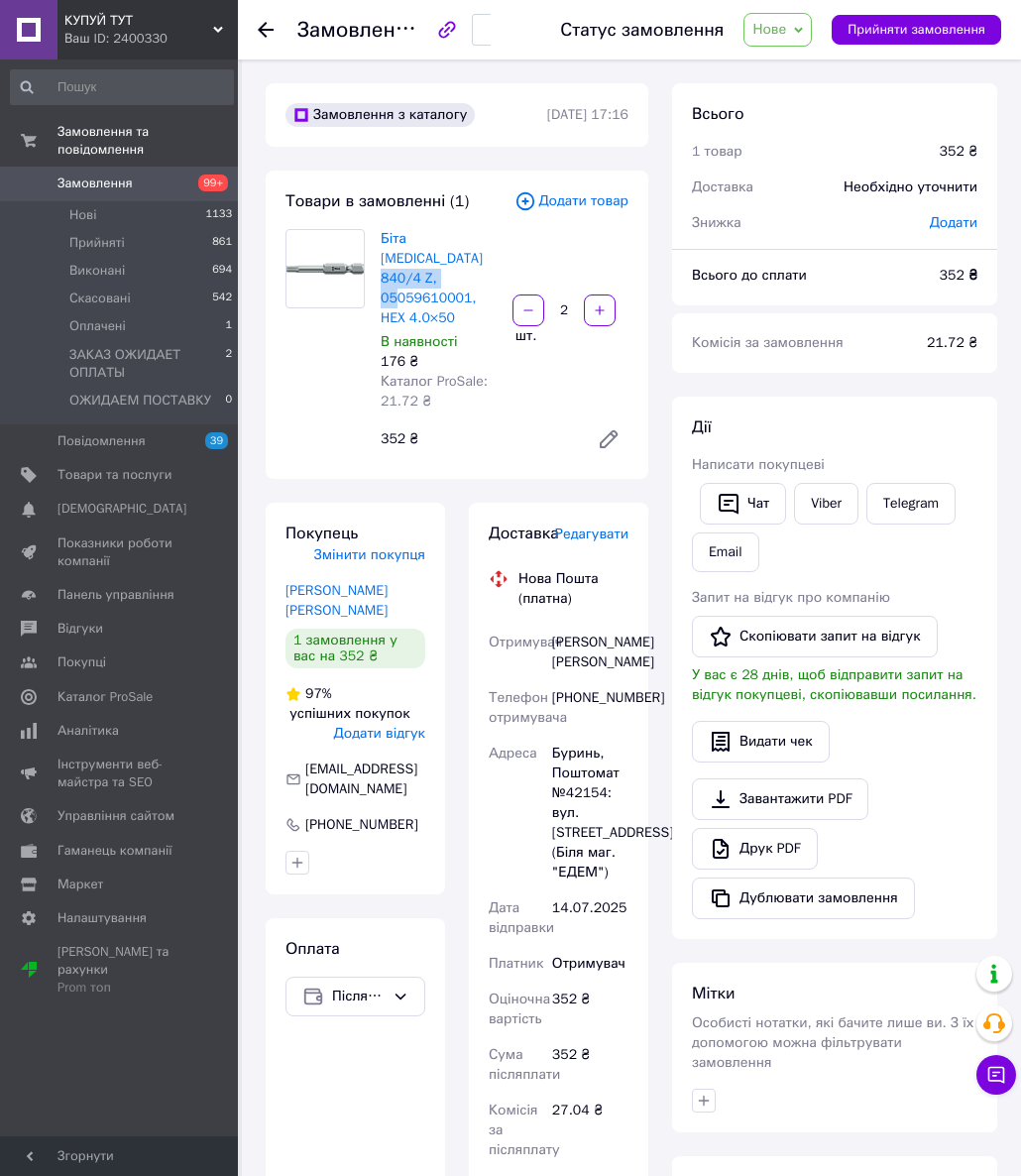copy on "05059610001," 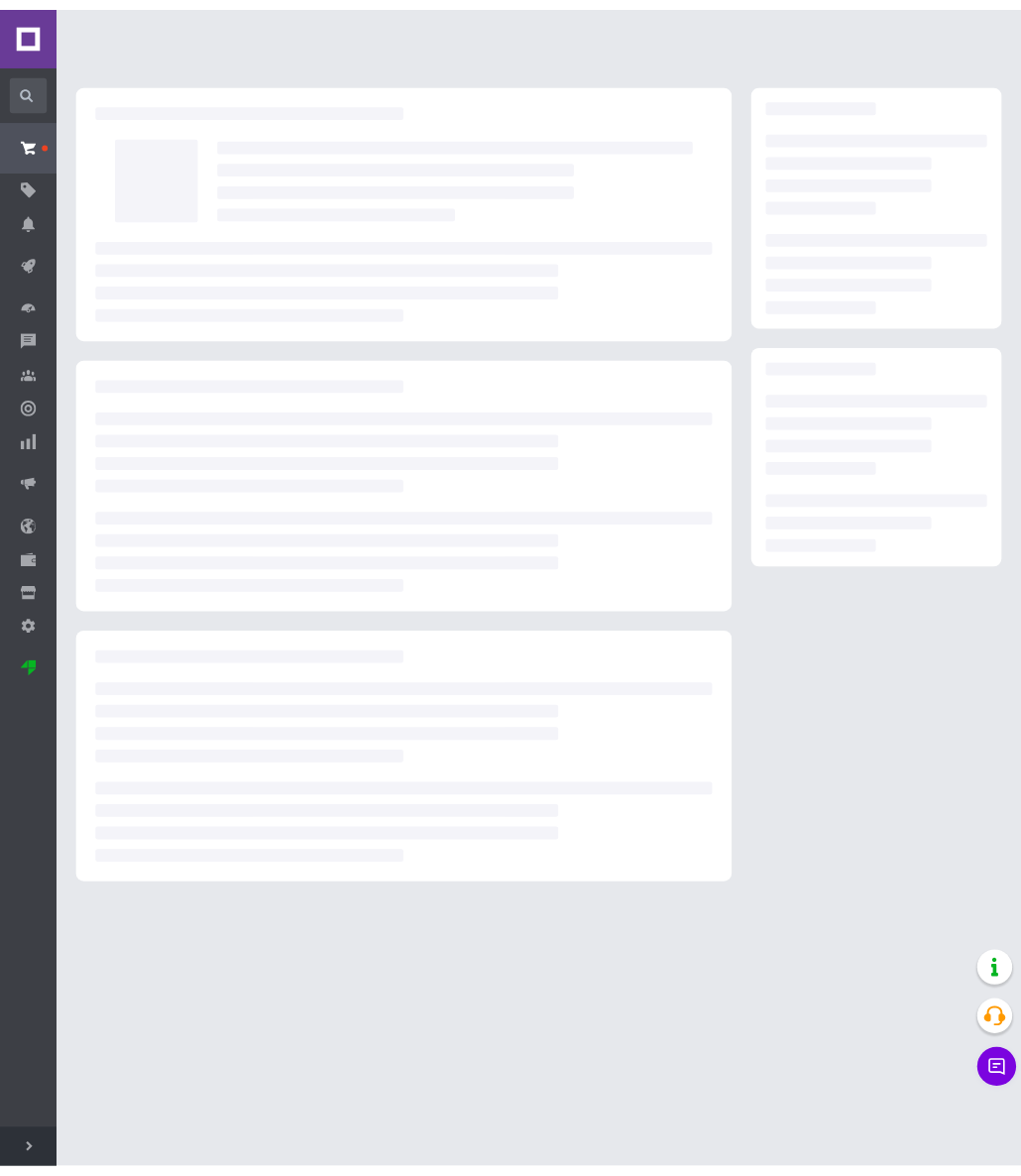 scroll, scrollTop: 0, scrollLeft: 0, axis: both 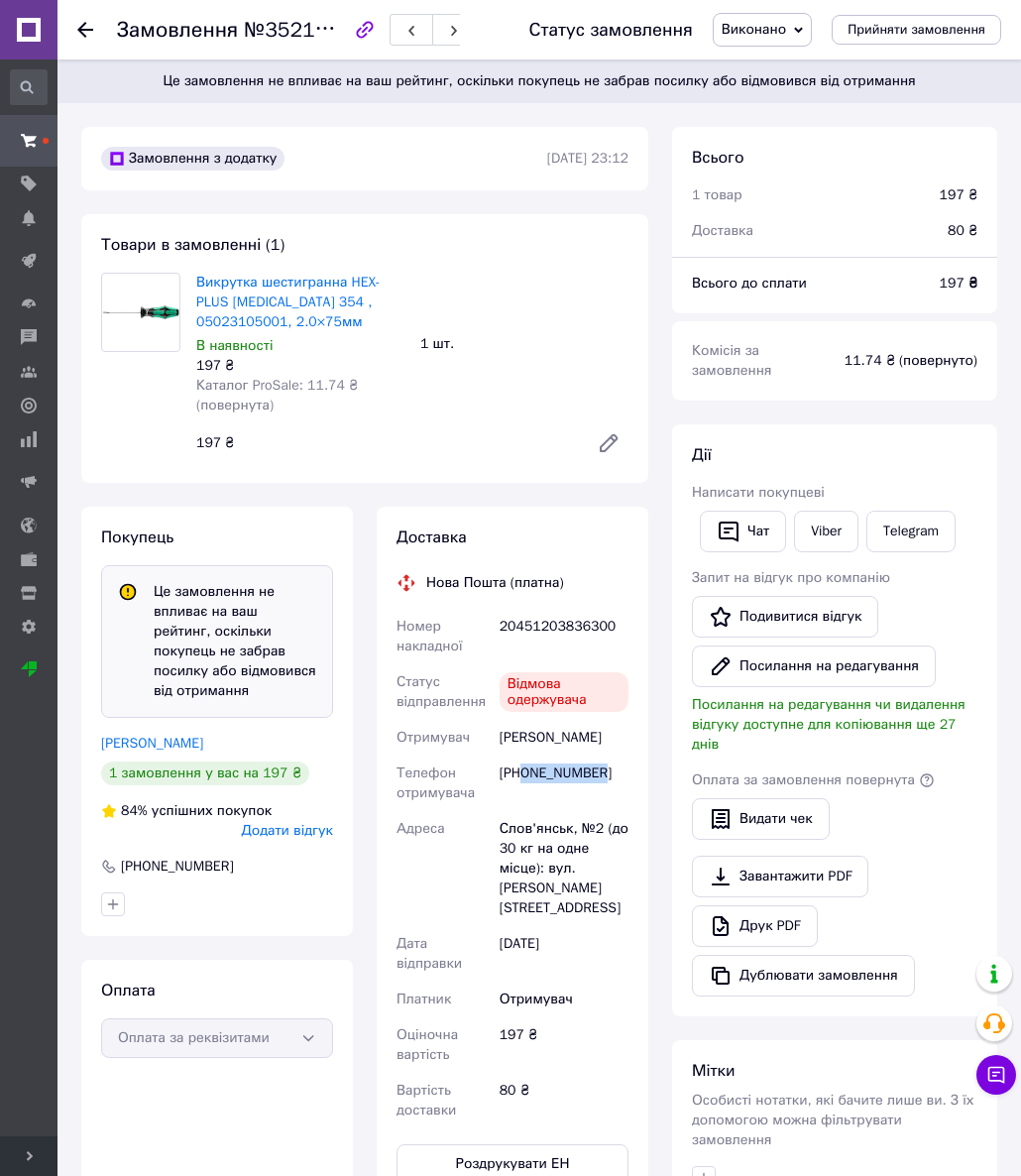 drag, startPoint x: 617, startPoint y: 789, endPoint x: 522, endPoint y: 794, distance: 95.131488 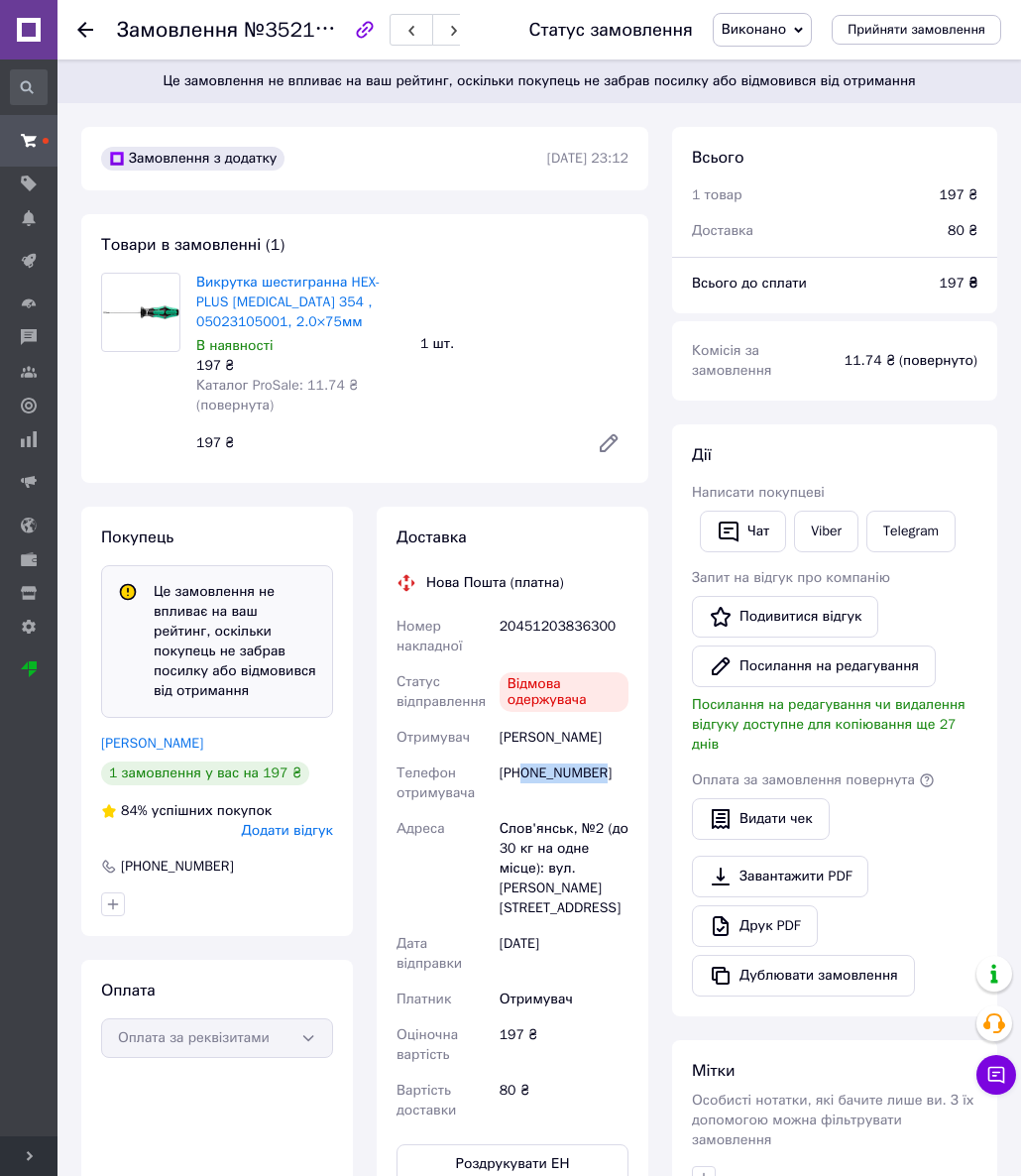 copy on "0975909000" 